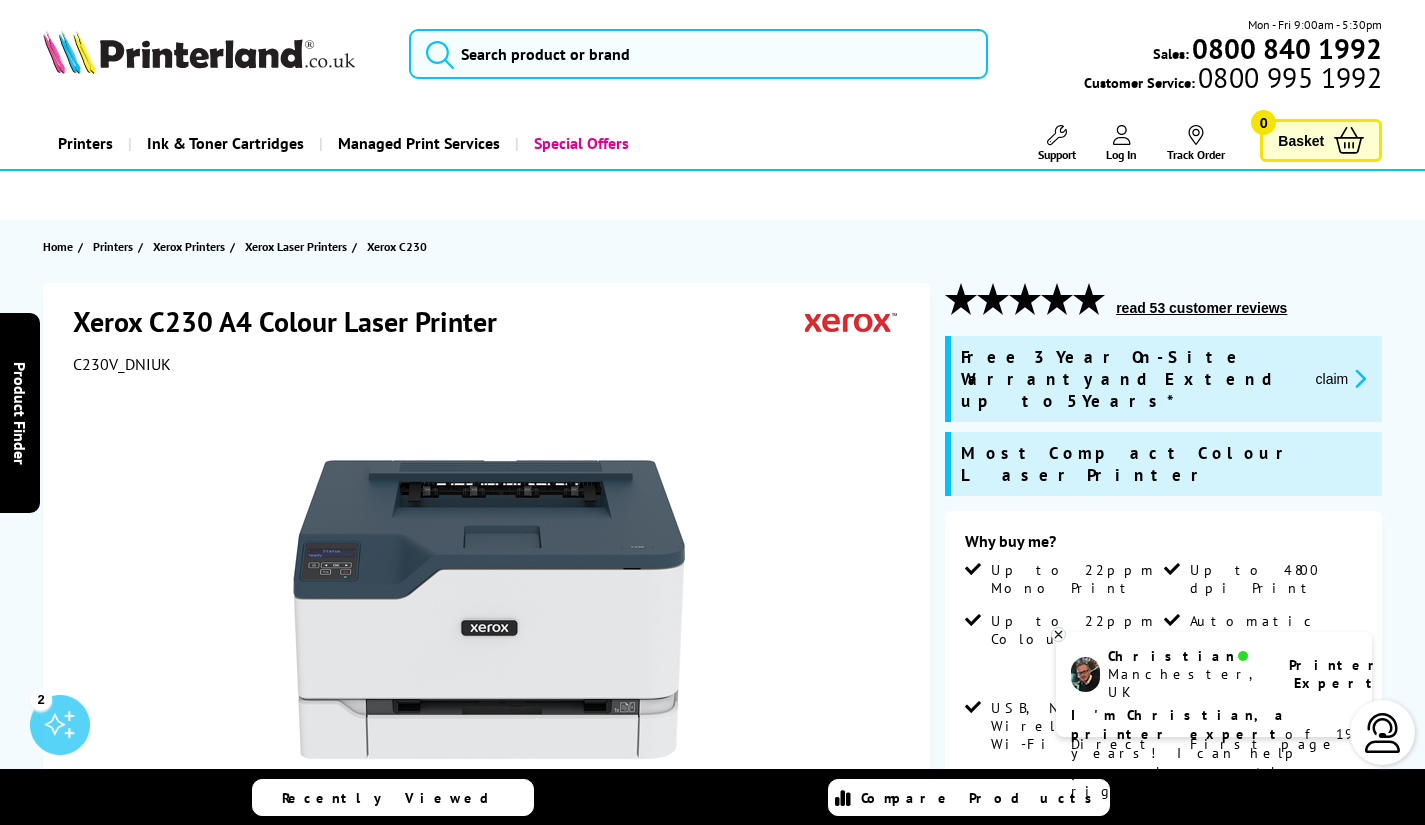 scroll, scrollTop: 0, scrollLeft: 0, axis: both 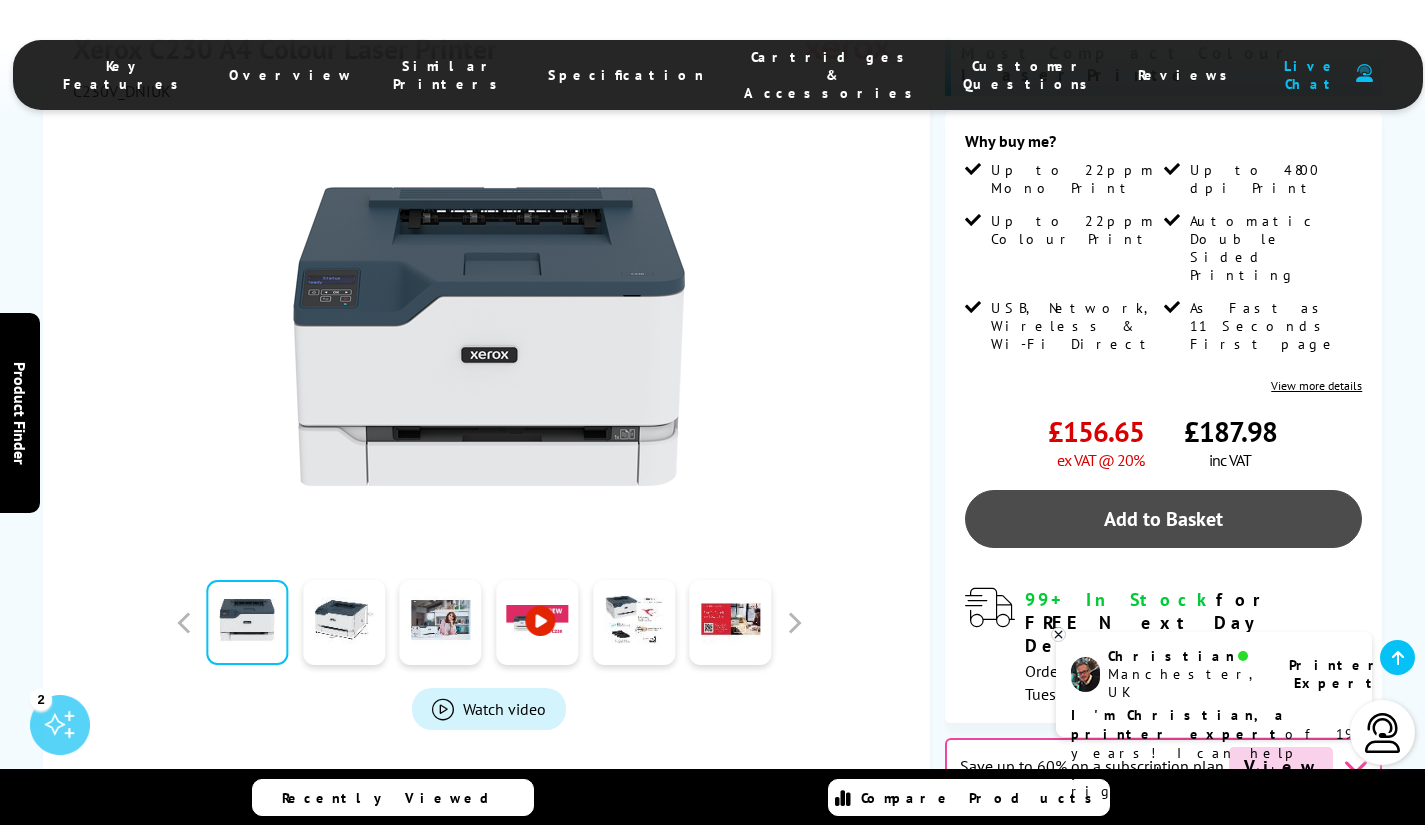 click on "Add to Basket" at bounding box center (1163, 519) 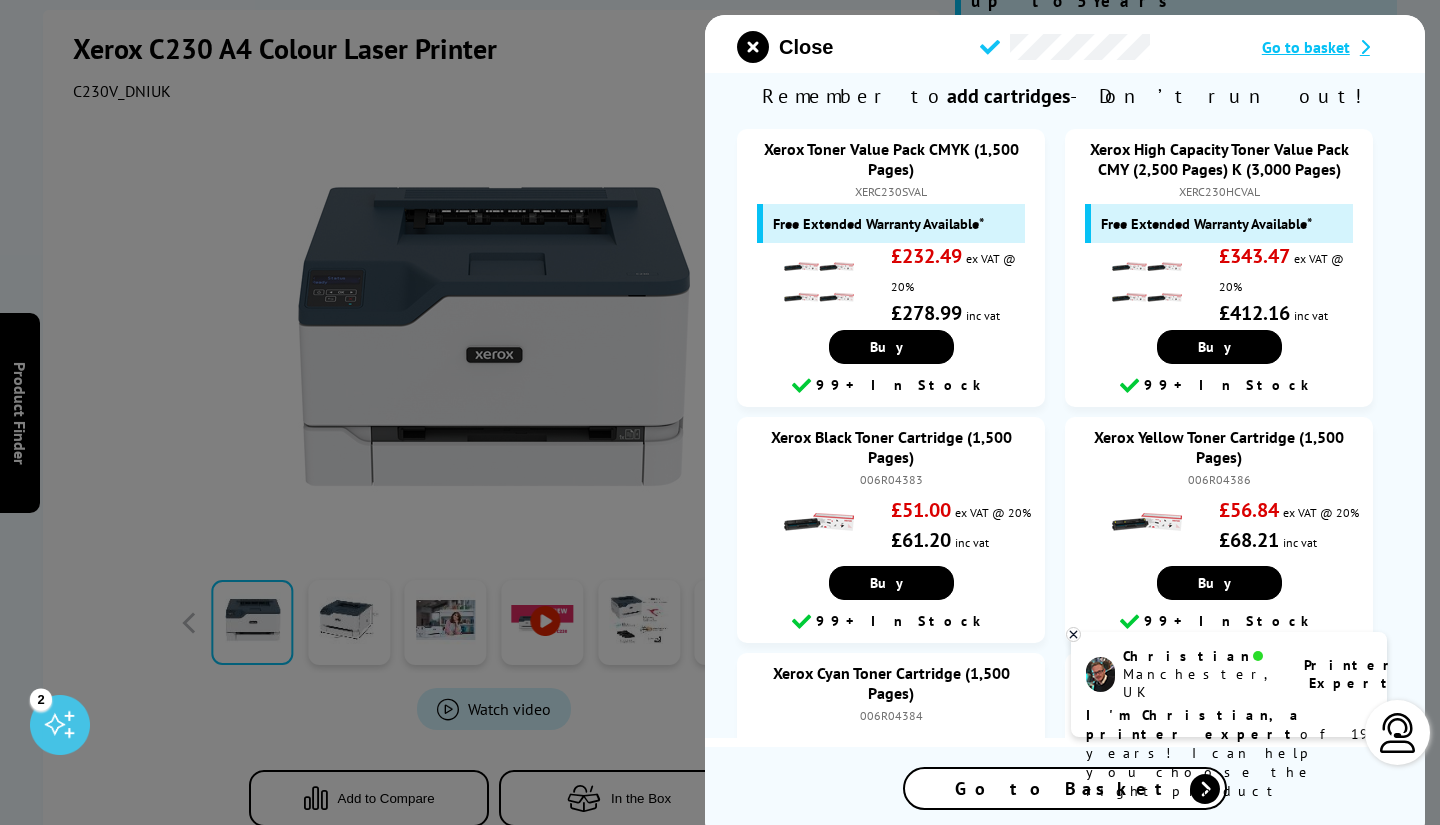 click at bounding box center (1205, 789) 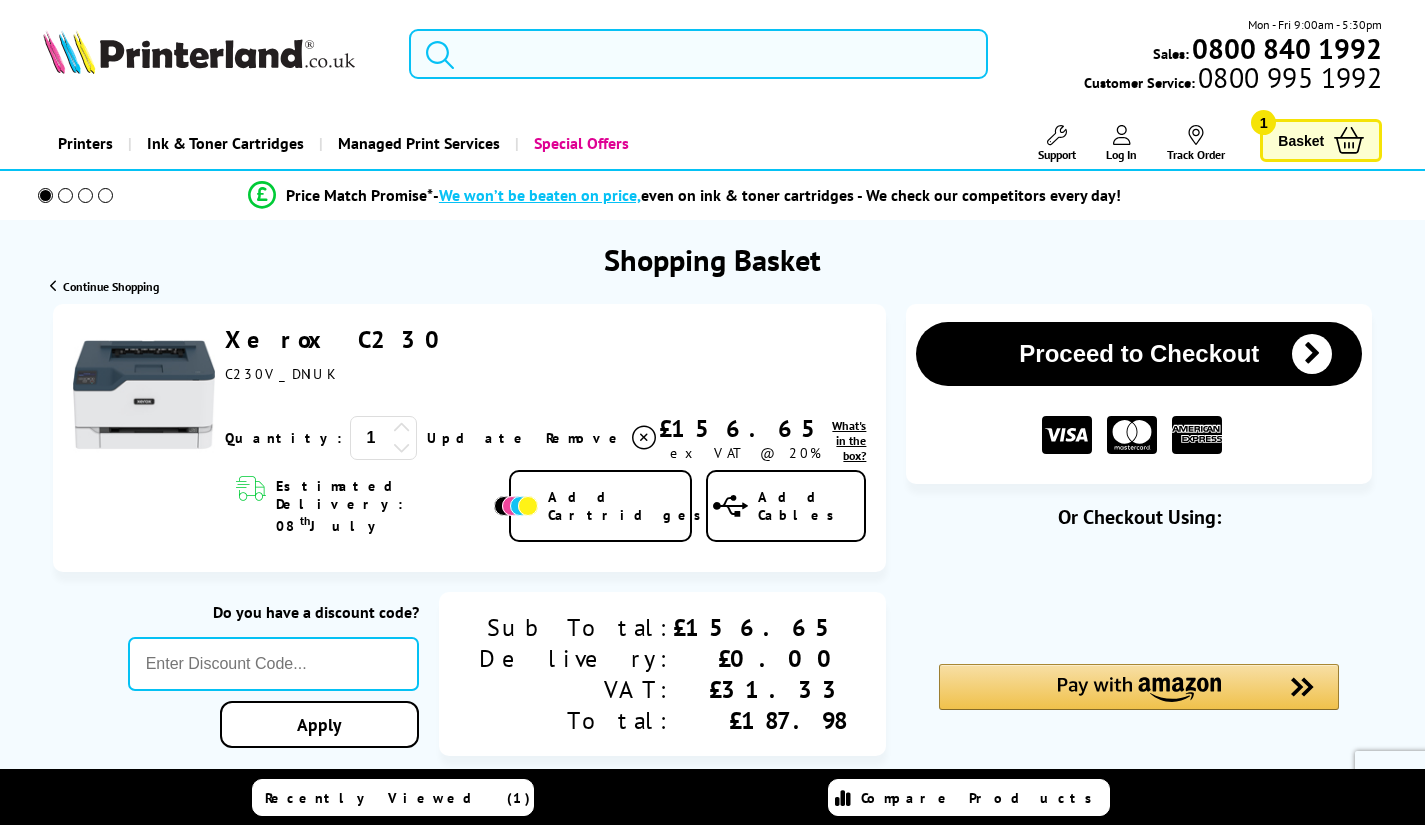 scroll, scrollTop: 0, scrollLeft: 0, axis: both 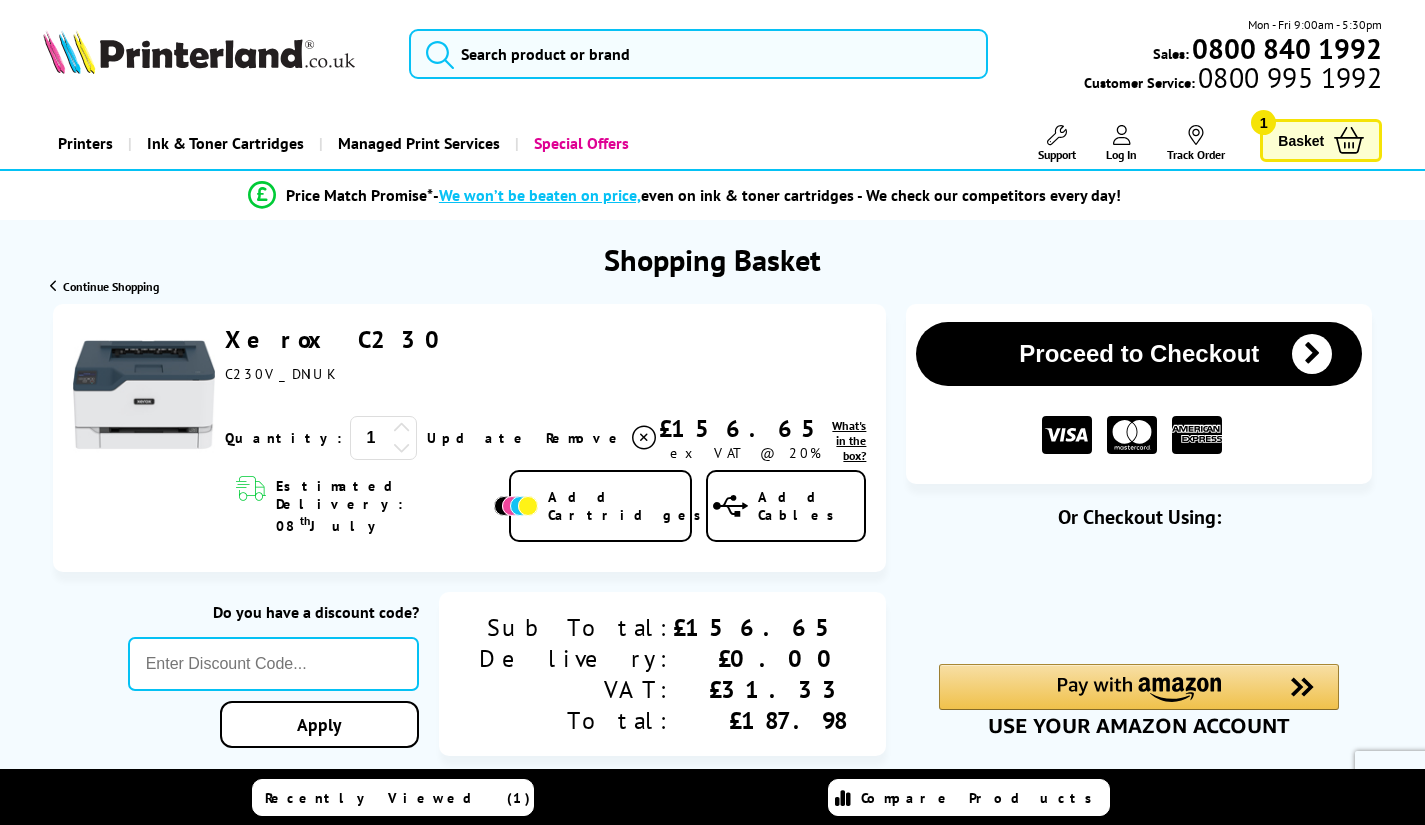 click on "Proceed to Checkout" at bounding box center (1139, 354) 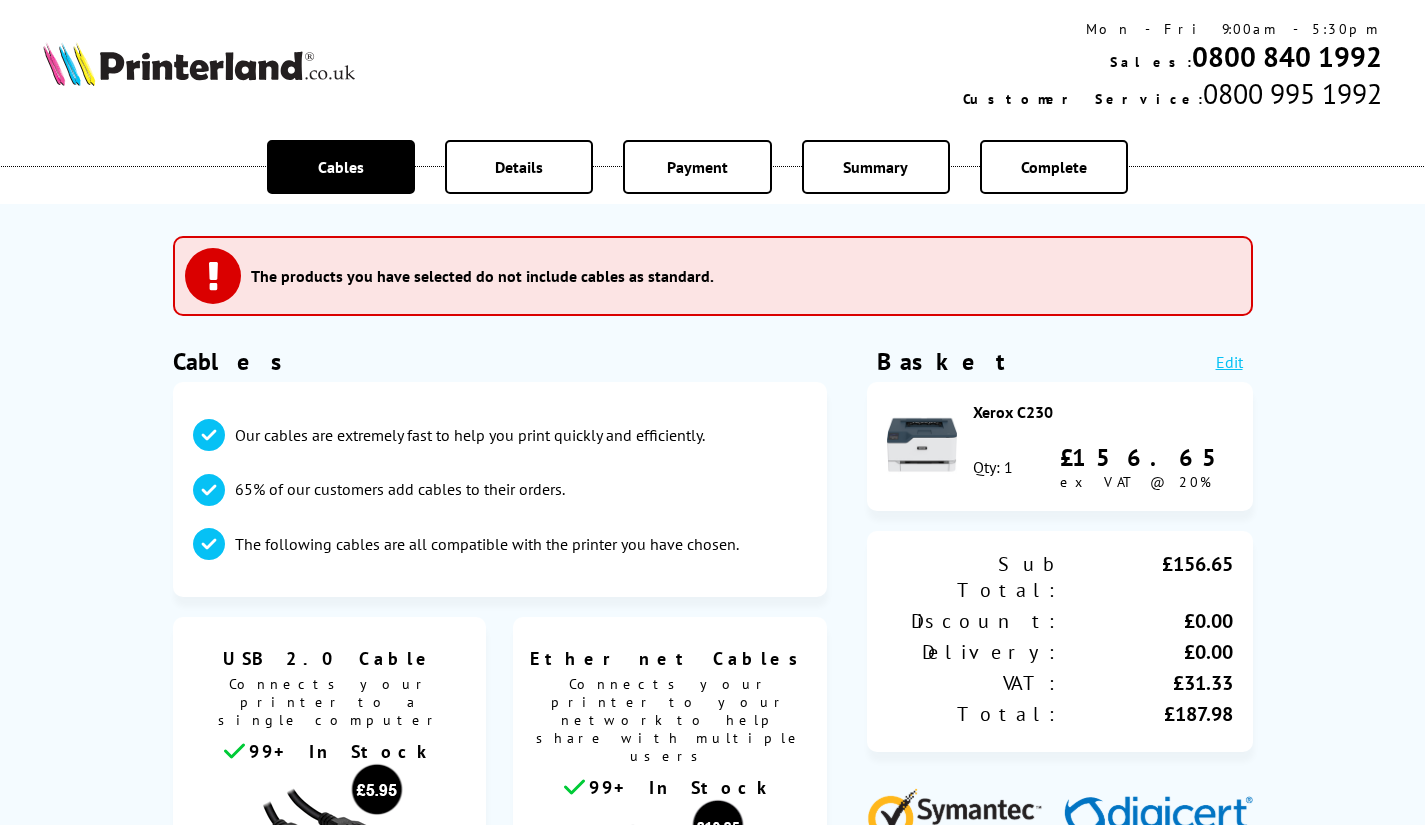 scroll, scrollTop: 0, scrollLeft: 0, axis: both 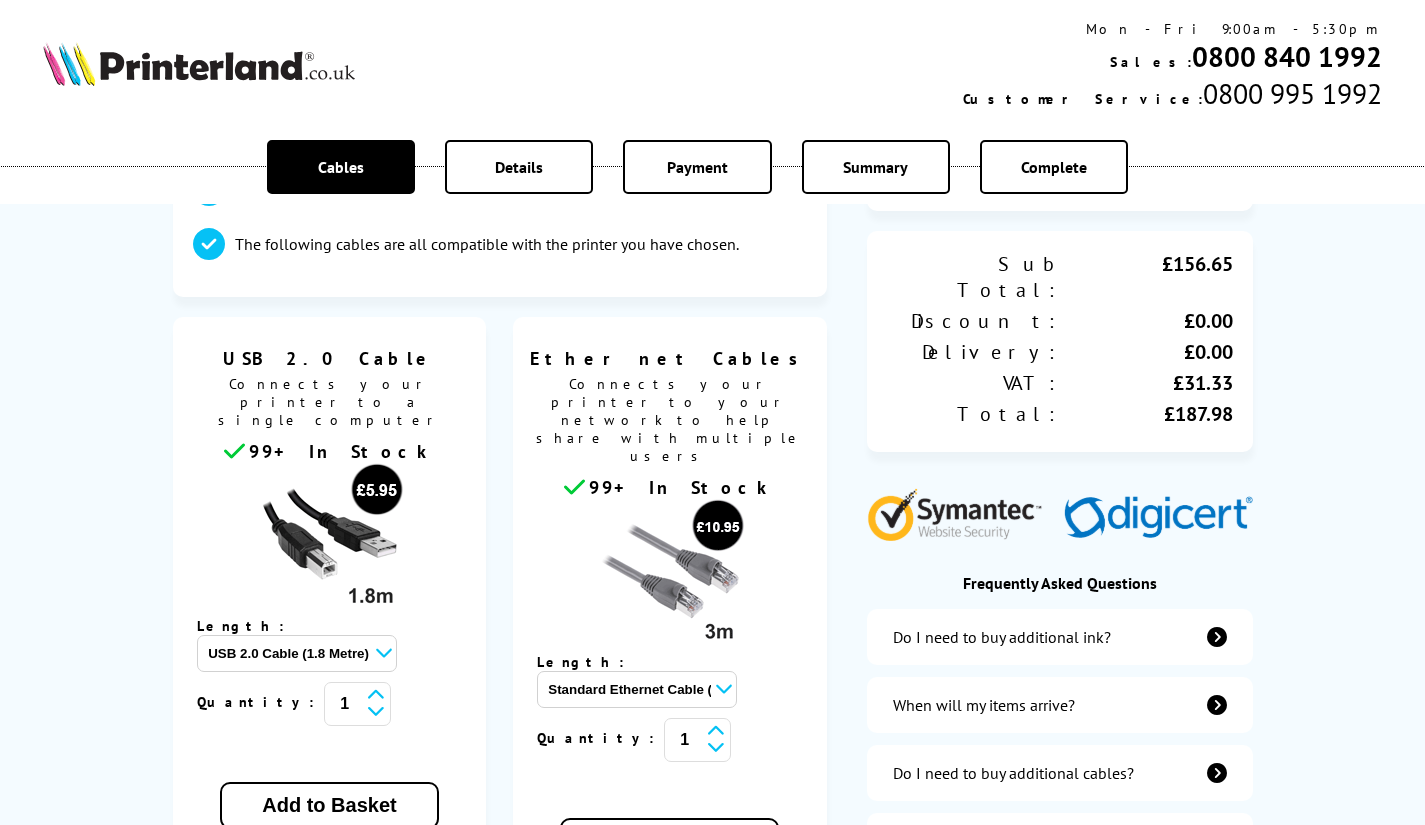 click on "USB 2.0 Cable (1.8 Metre) - £5.95
USB 2.0 Cable (3 metre) - £7.95
USB 2.0 Cable (5 Metre) - £10.95" at bounding box center (297, 653) 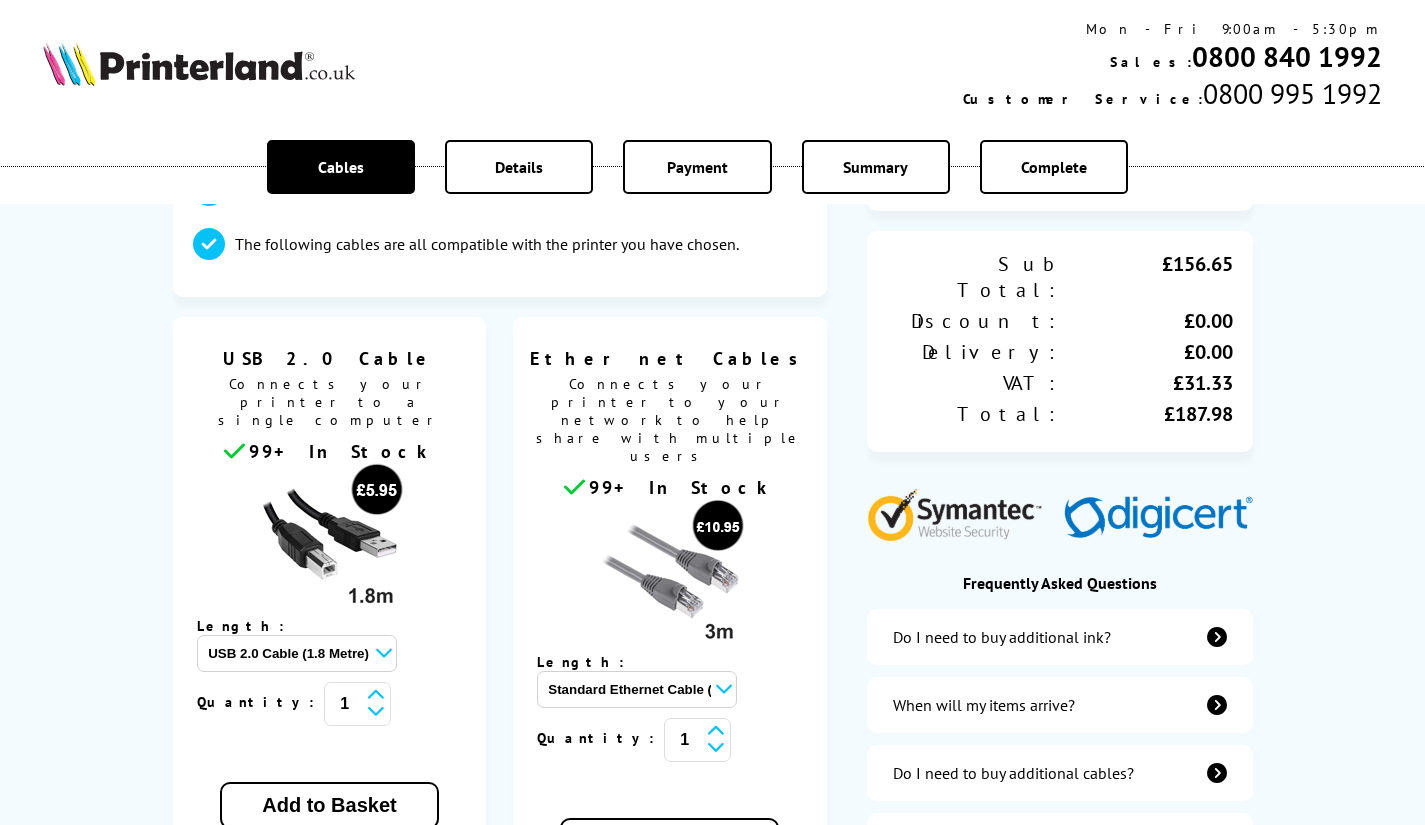 click on "USB 2.0 Cable (1.8 Metre) - £5.95
USB 2.0 Cable (3 metre) - £7.95
USB 2.0 Cable (5 Metre) - £10.95" at bounding box center (297, 653) 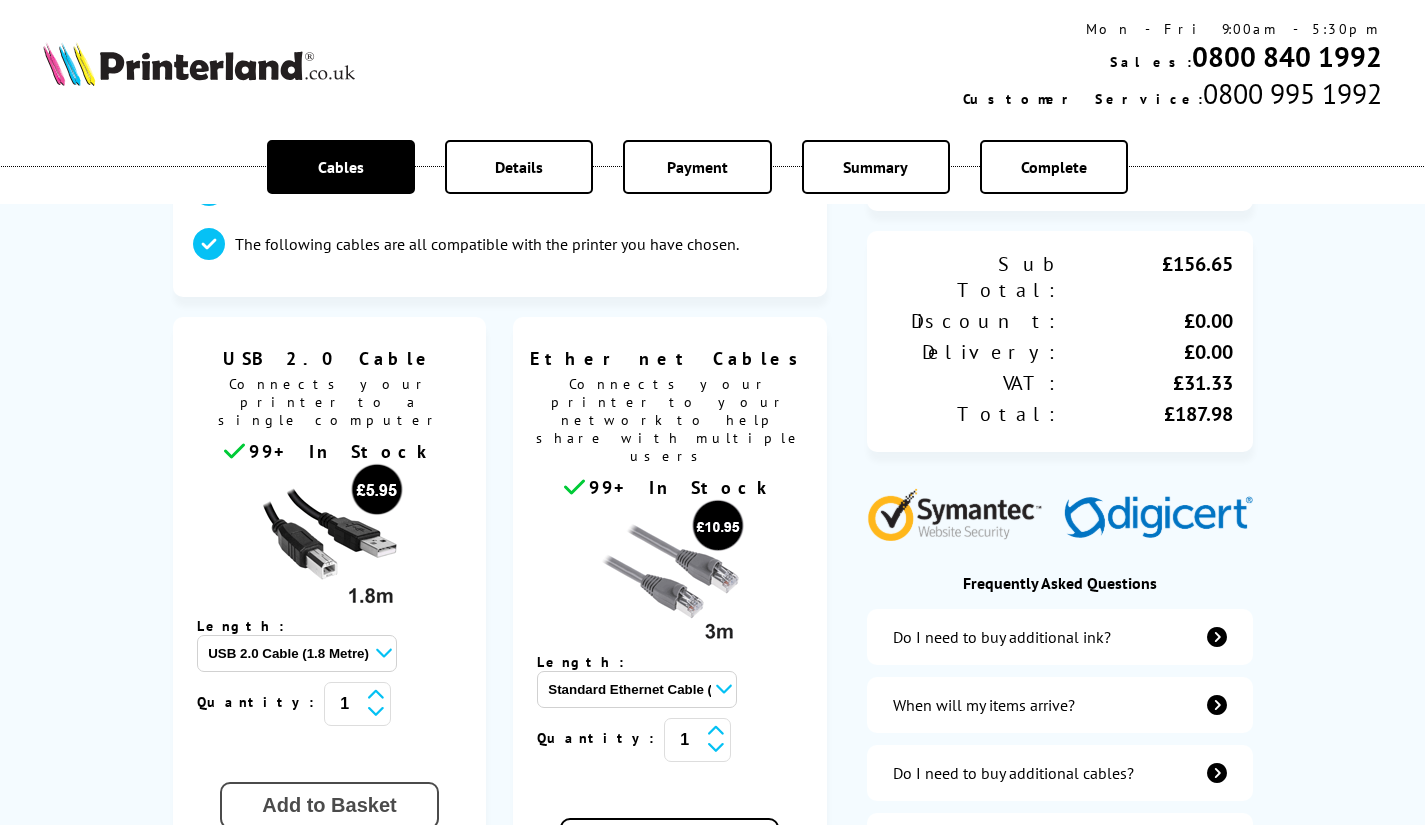 click on "Add to Basket" at bounding box center [329, 805] 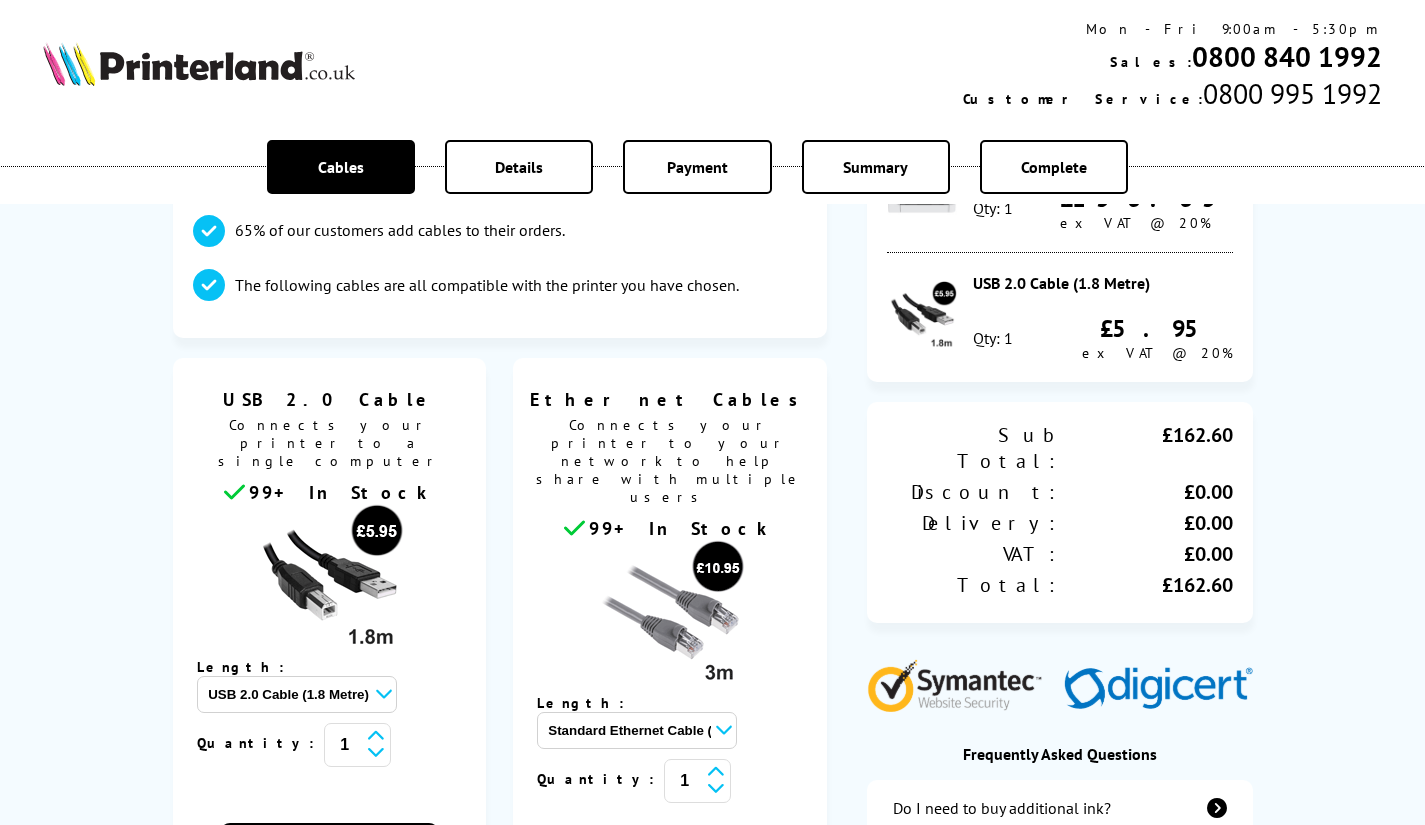 scroll, scrollTop: 500, scrollLeft: 0, axis: vertical 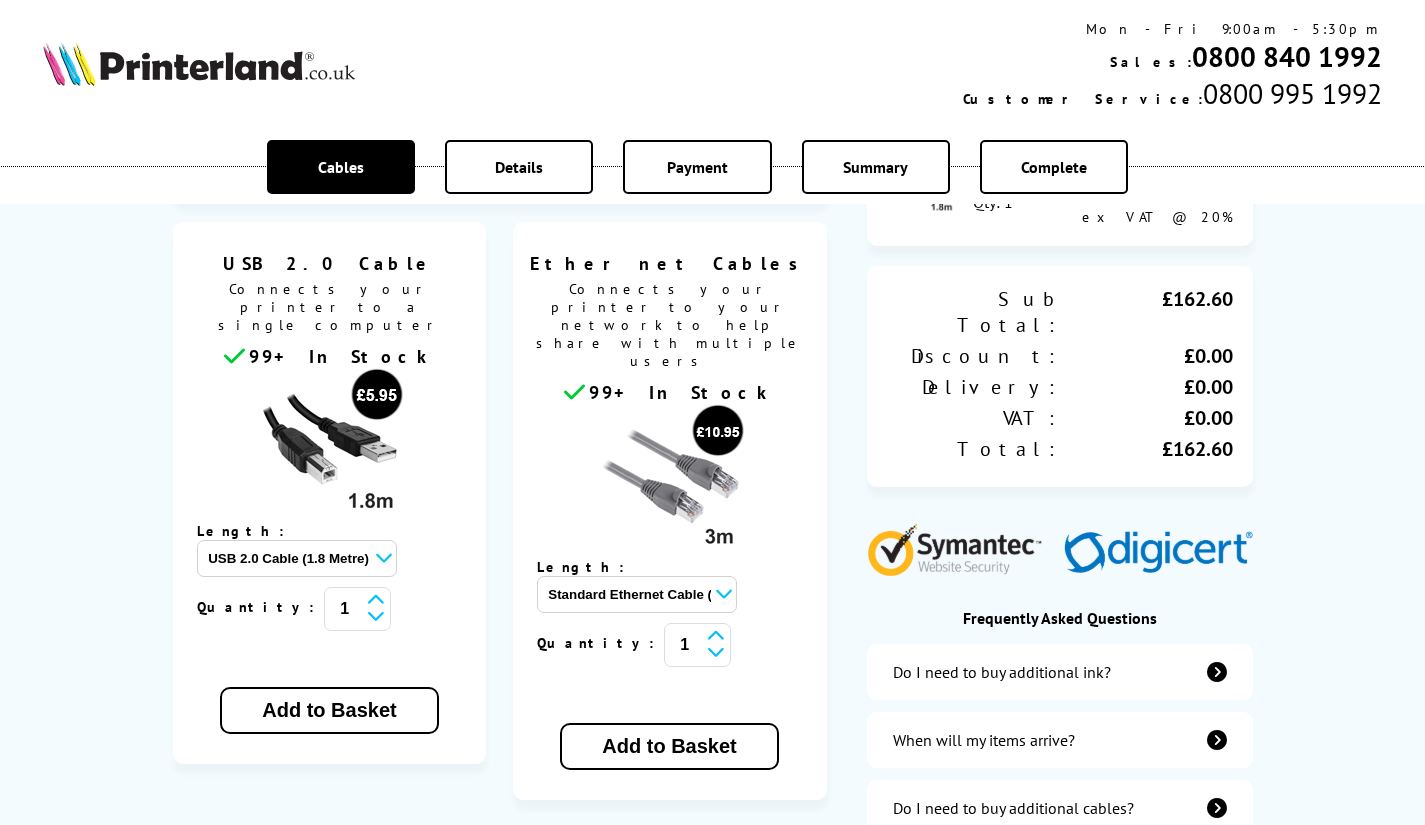 click on "Standard Ethernet Cable (3 Metre) - £10.95
Standard Ethernet Cable (5 Metre) - £13.95
Standard Ethernet Cable (10 Metre) - £15.95" at bounding box center (637, 594) 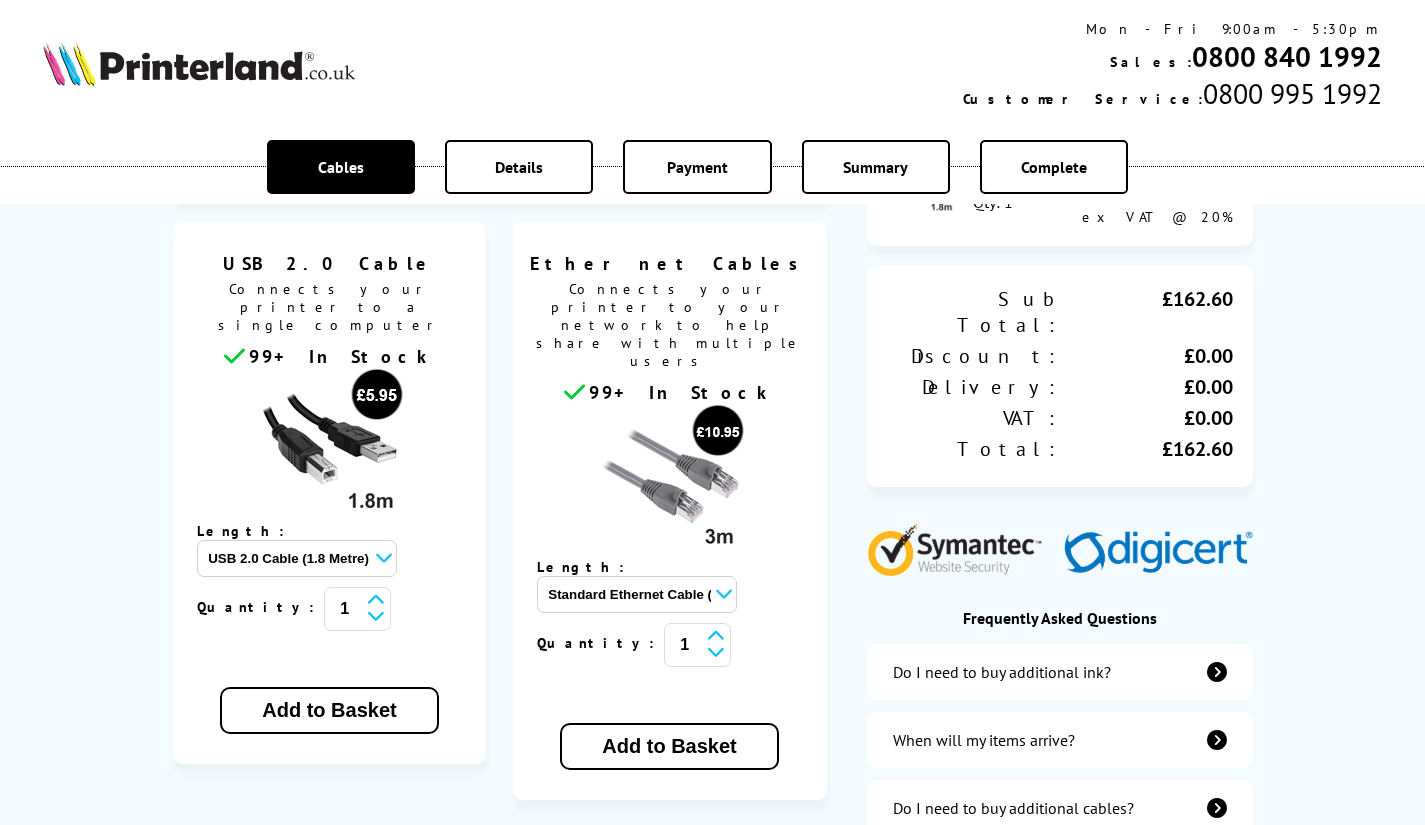 click on "Standard Ethernet Cable (3 Metre) - £10.95
Standard Ethernet Cable (5 Metre) - £13.95
Standard Ethernet Cable (10 Metre) - £15.95" at bounding box center (637, 594) 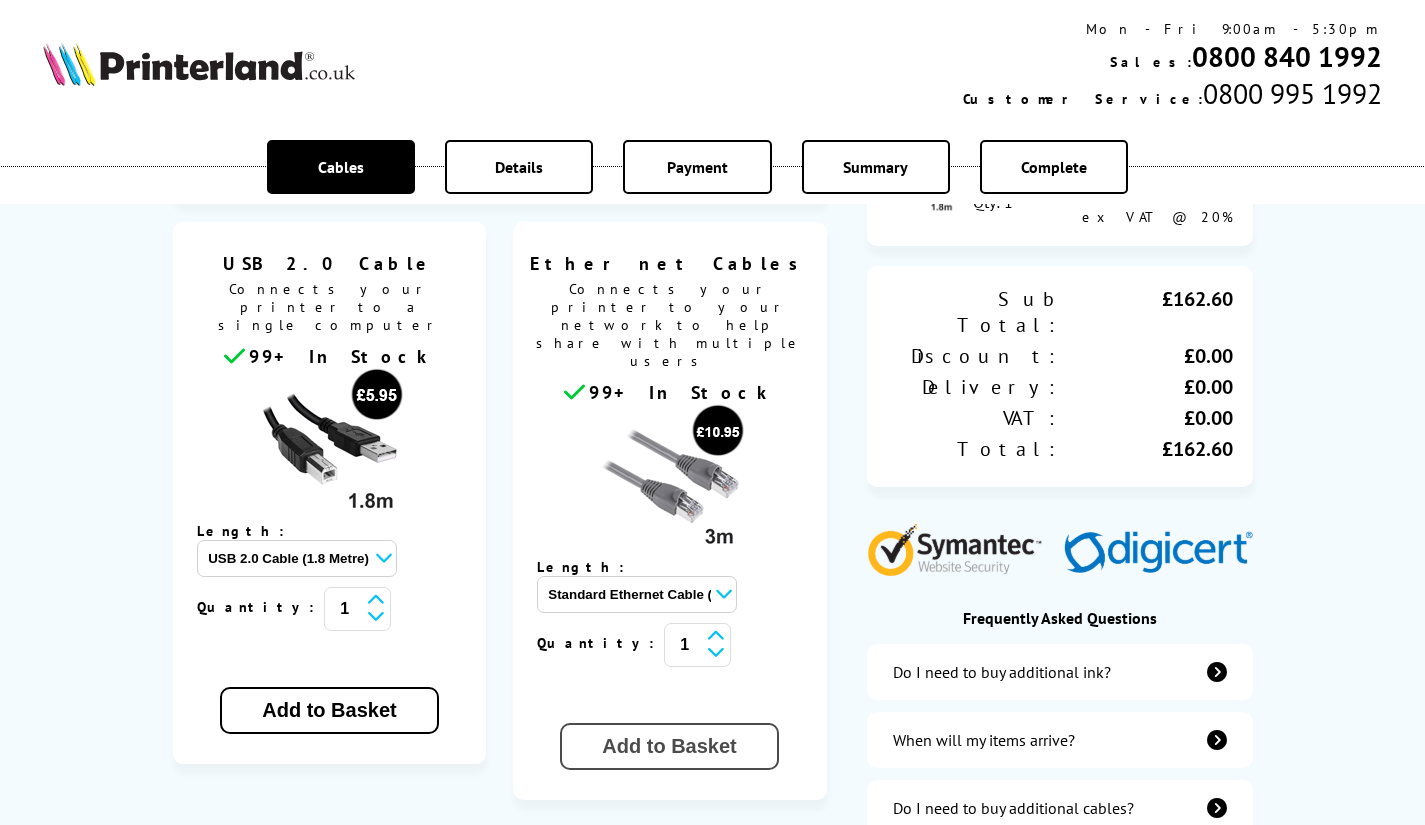 click on "Add to Basket" at bounding box center (669, 746) 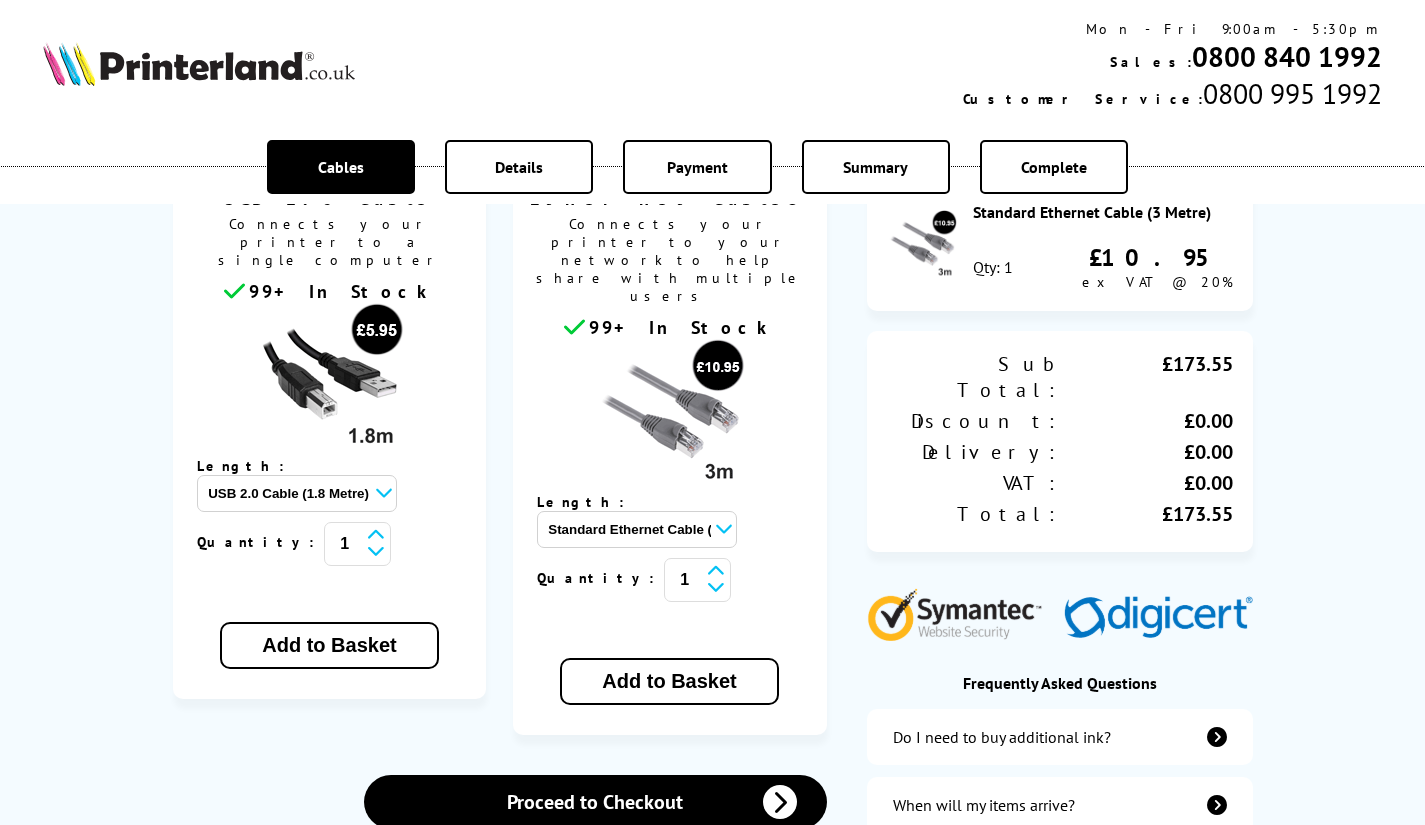 scroll, scrollTop: 600, scrollLeft: 0, axis: vertical 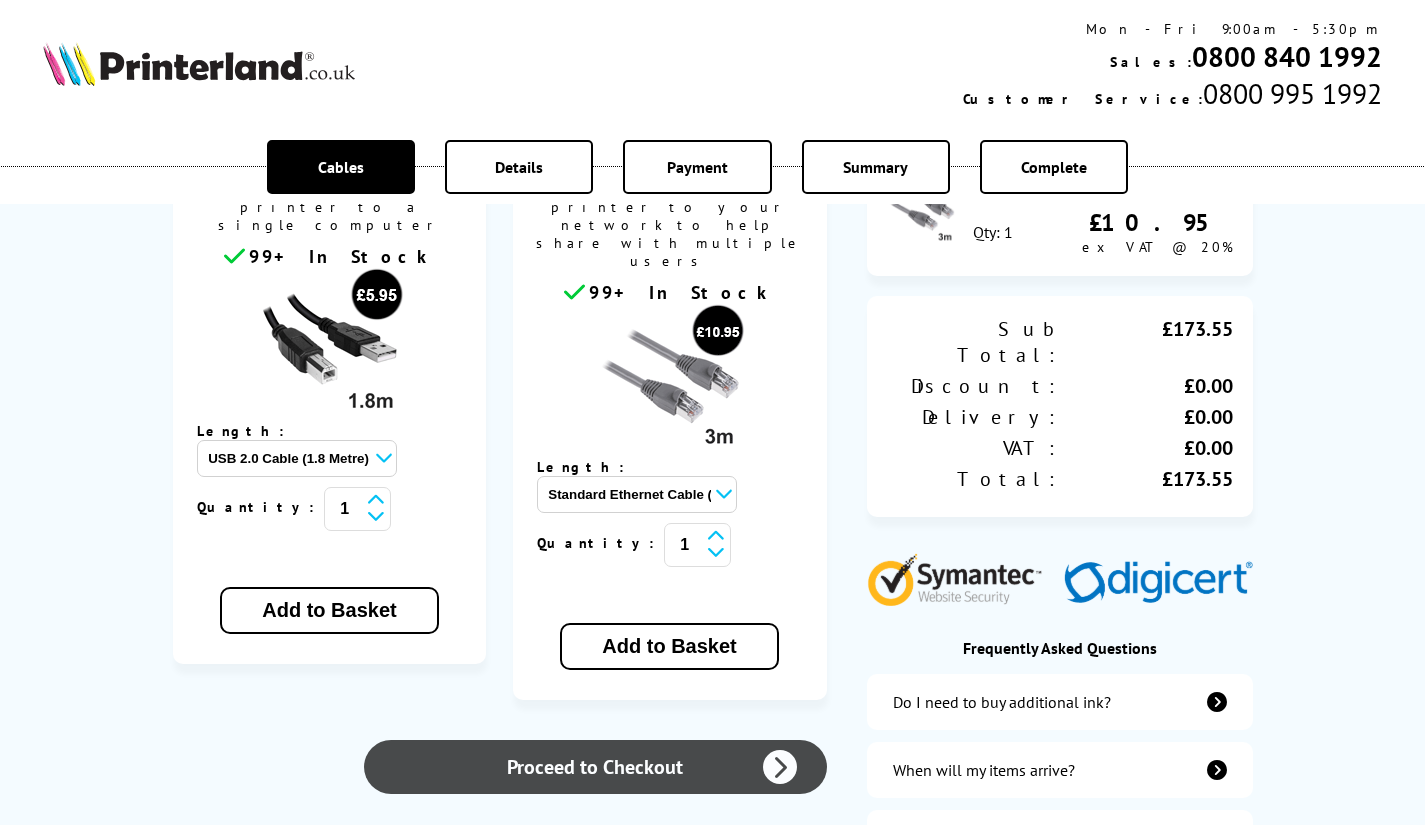click on "Proceed to Checkout" at bounding box center [595, 767] 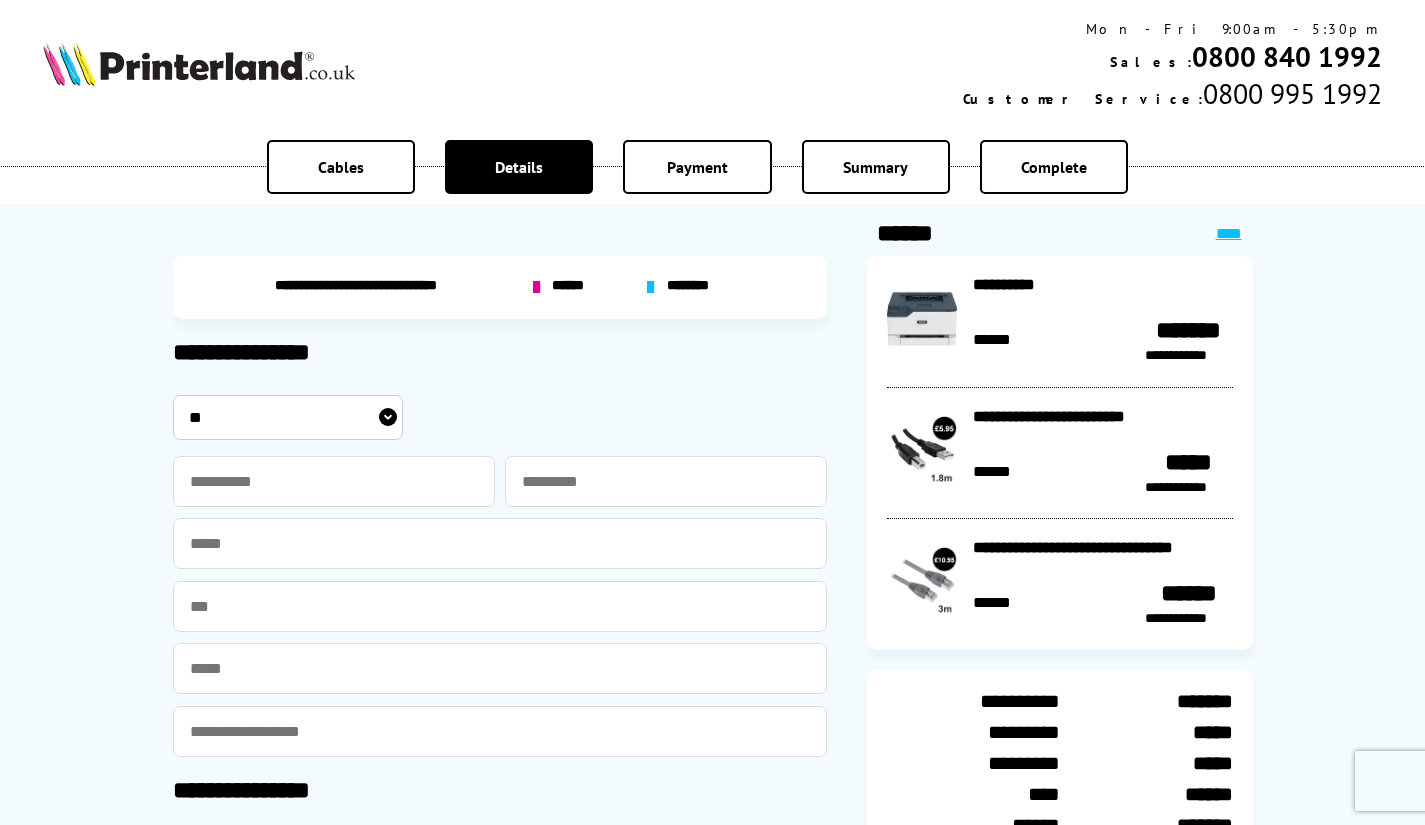 scroll, scrollTop: 0, scrollLeft: 0, axis: both 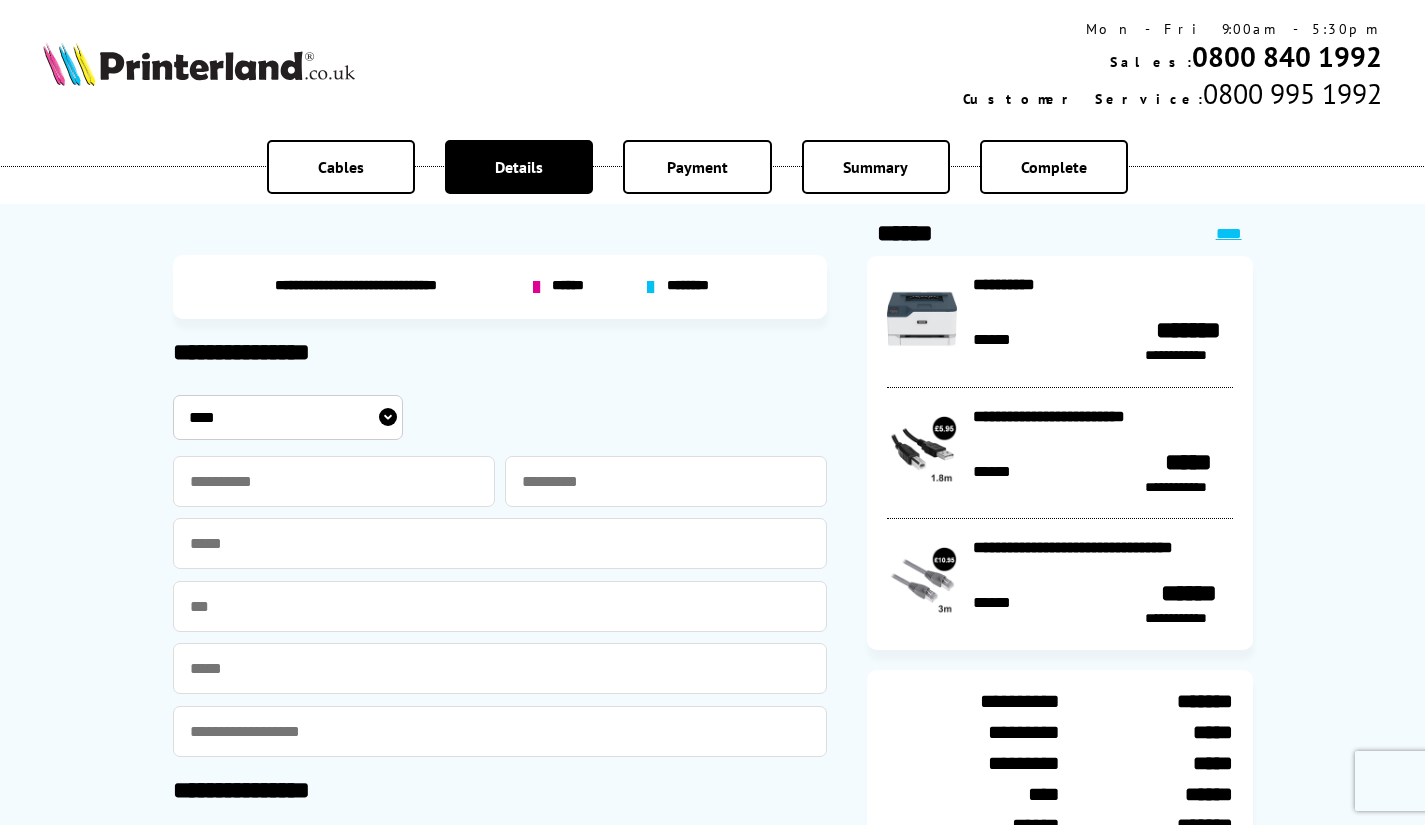 click on "**
***
****
**" at bounding box center (288, 417) 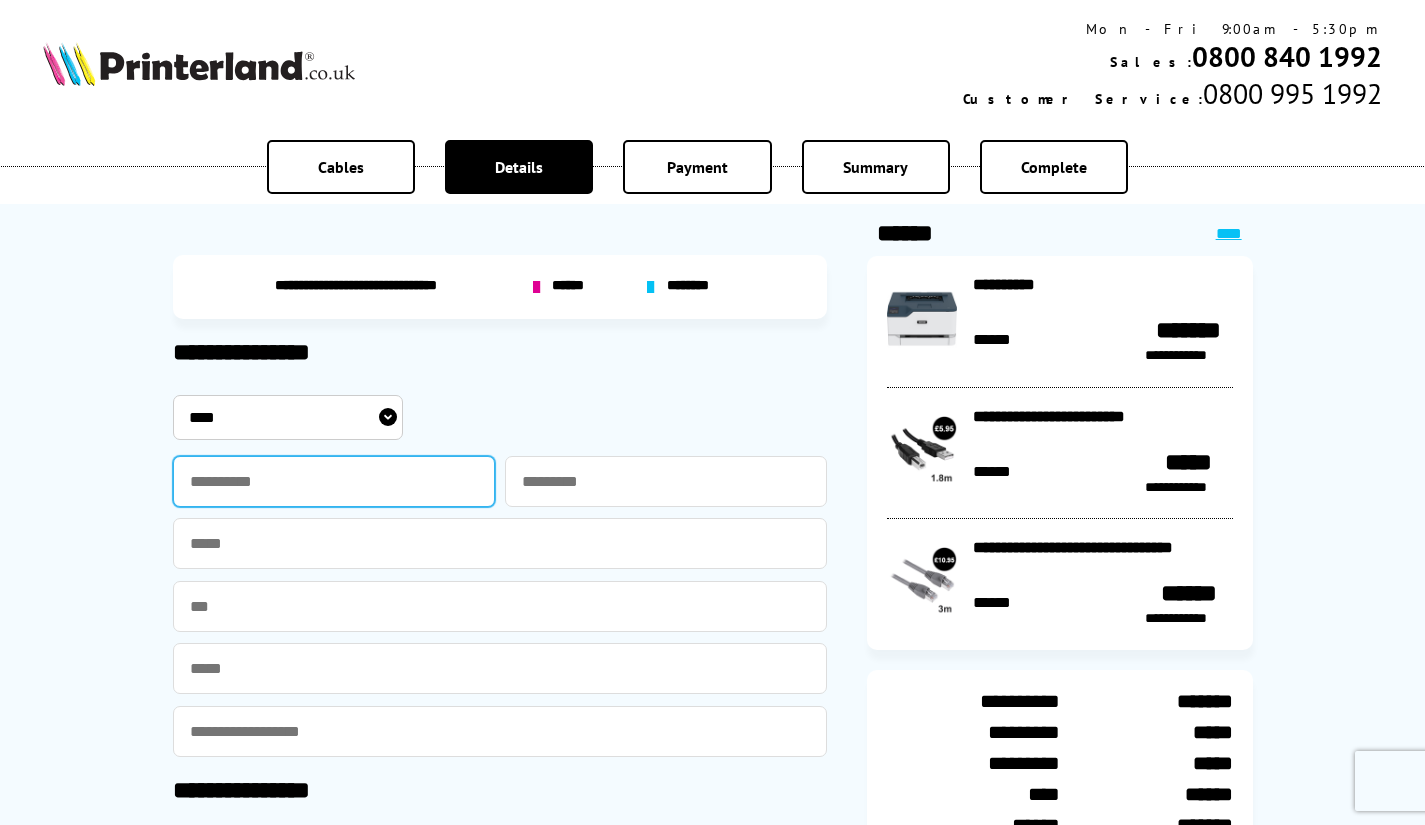 click at bounding box center (334, 481) 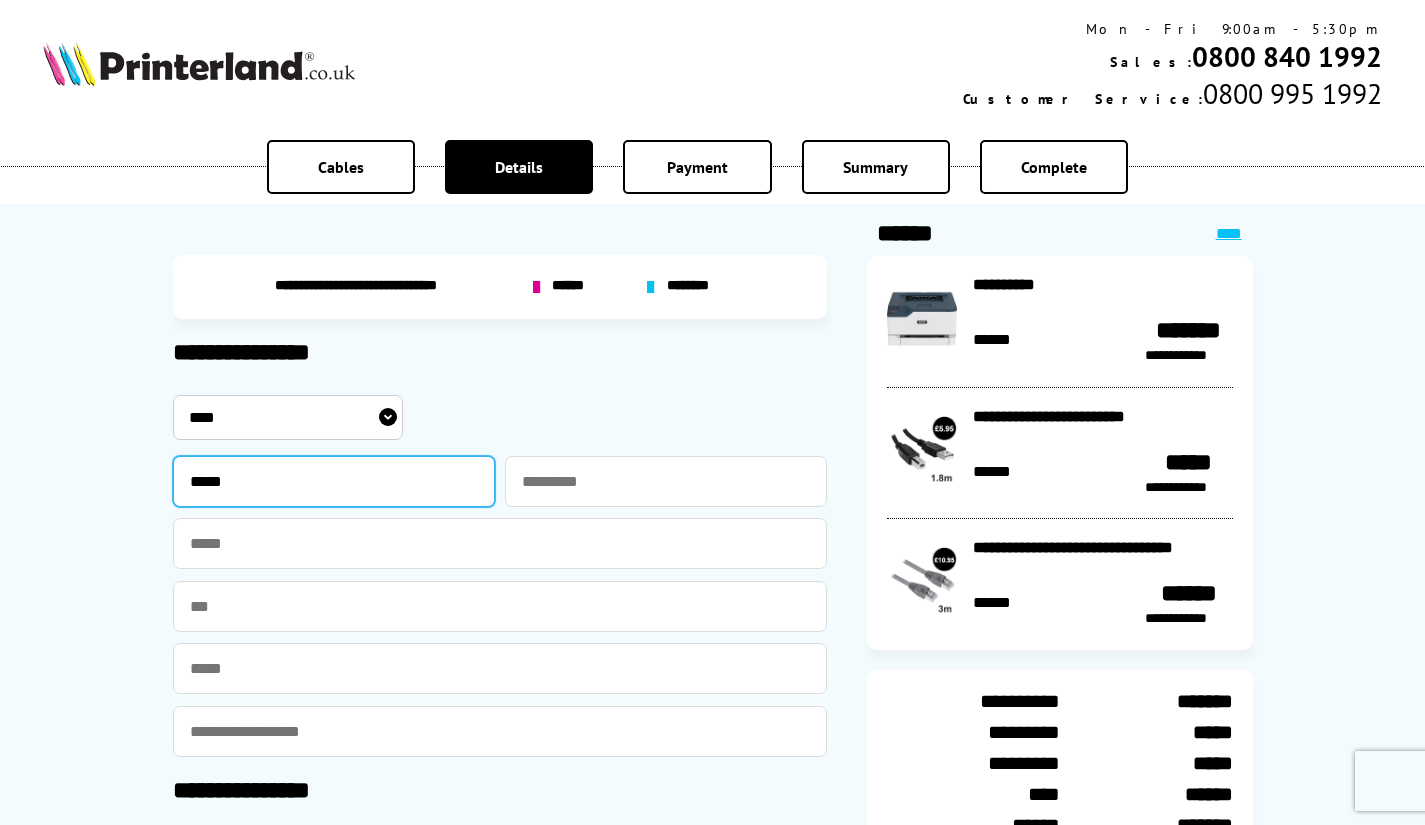 type on "*****" 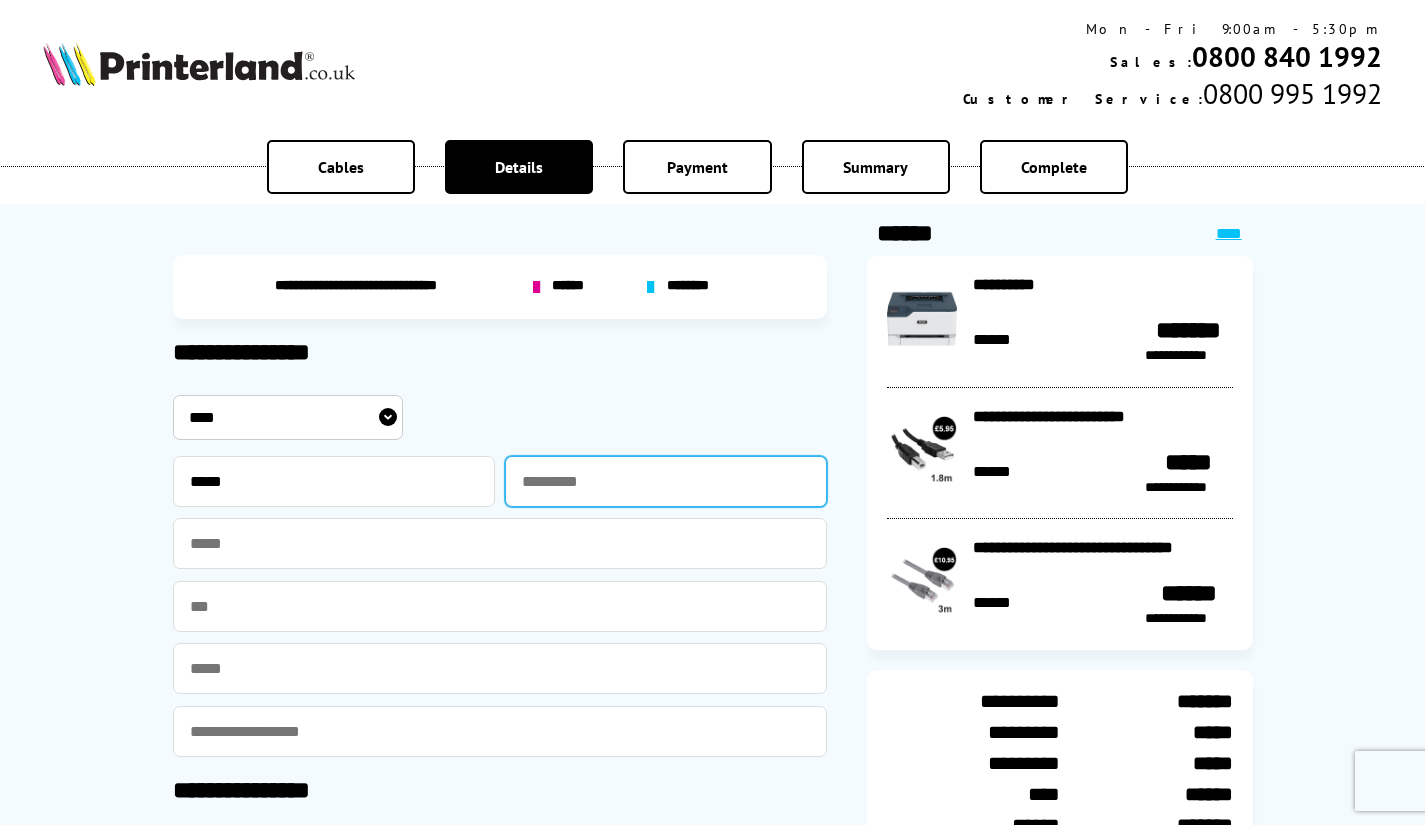 click at bounding box center [666, 481] 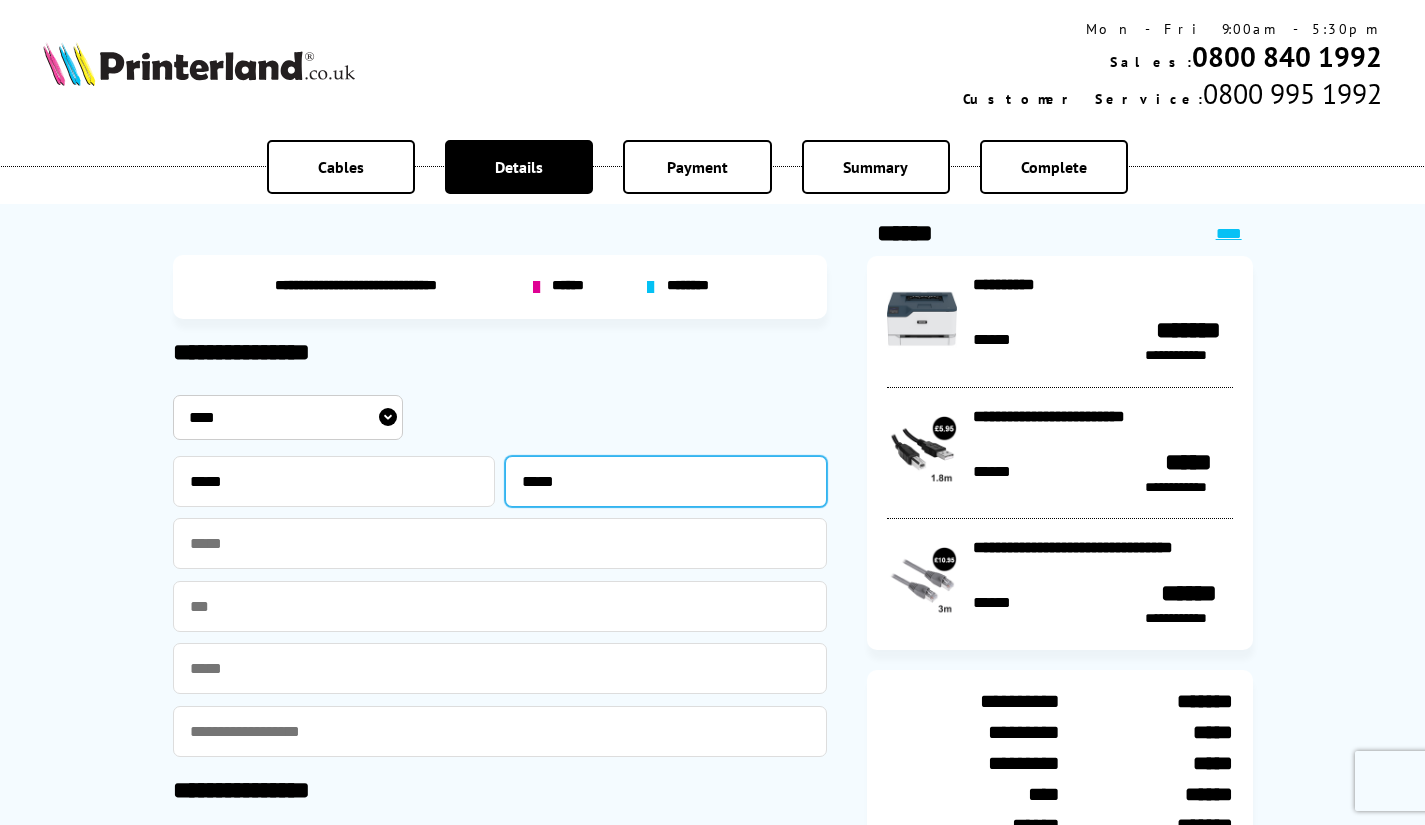 type on "*****" 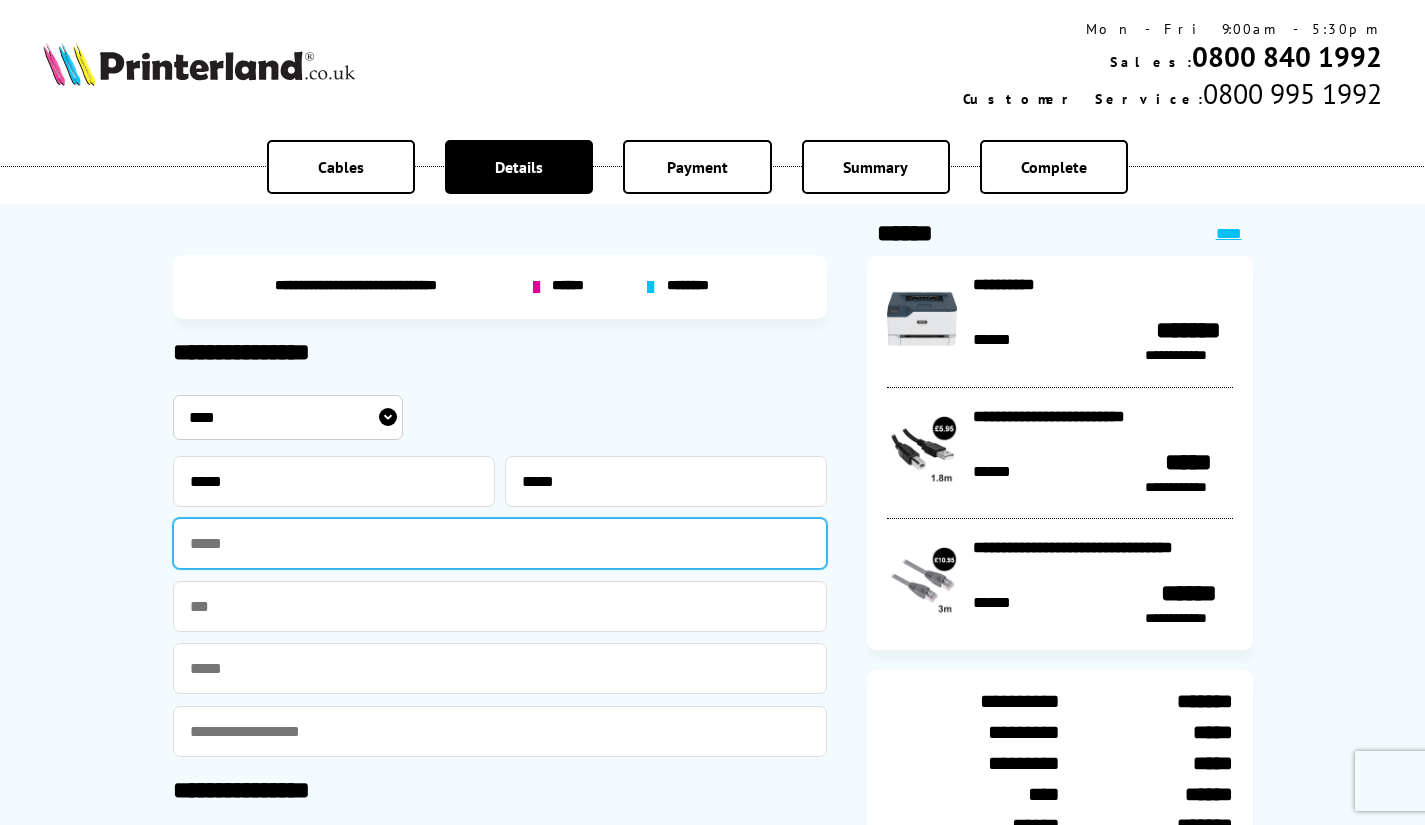 click at bounding box center (500, 543) 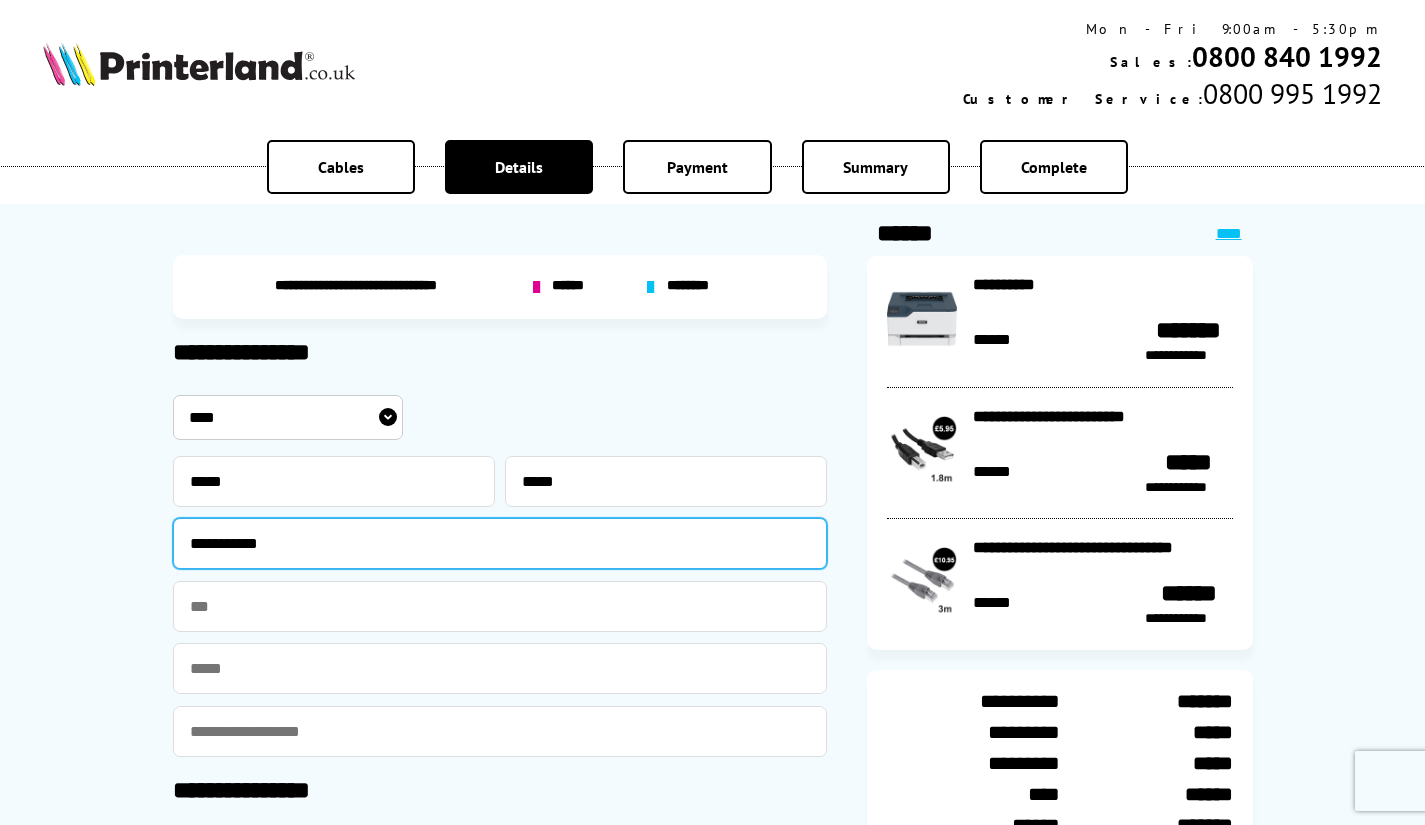 type on "**********" 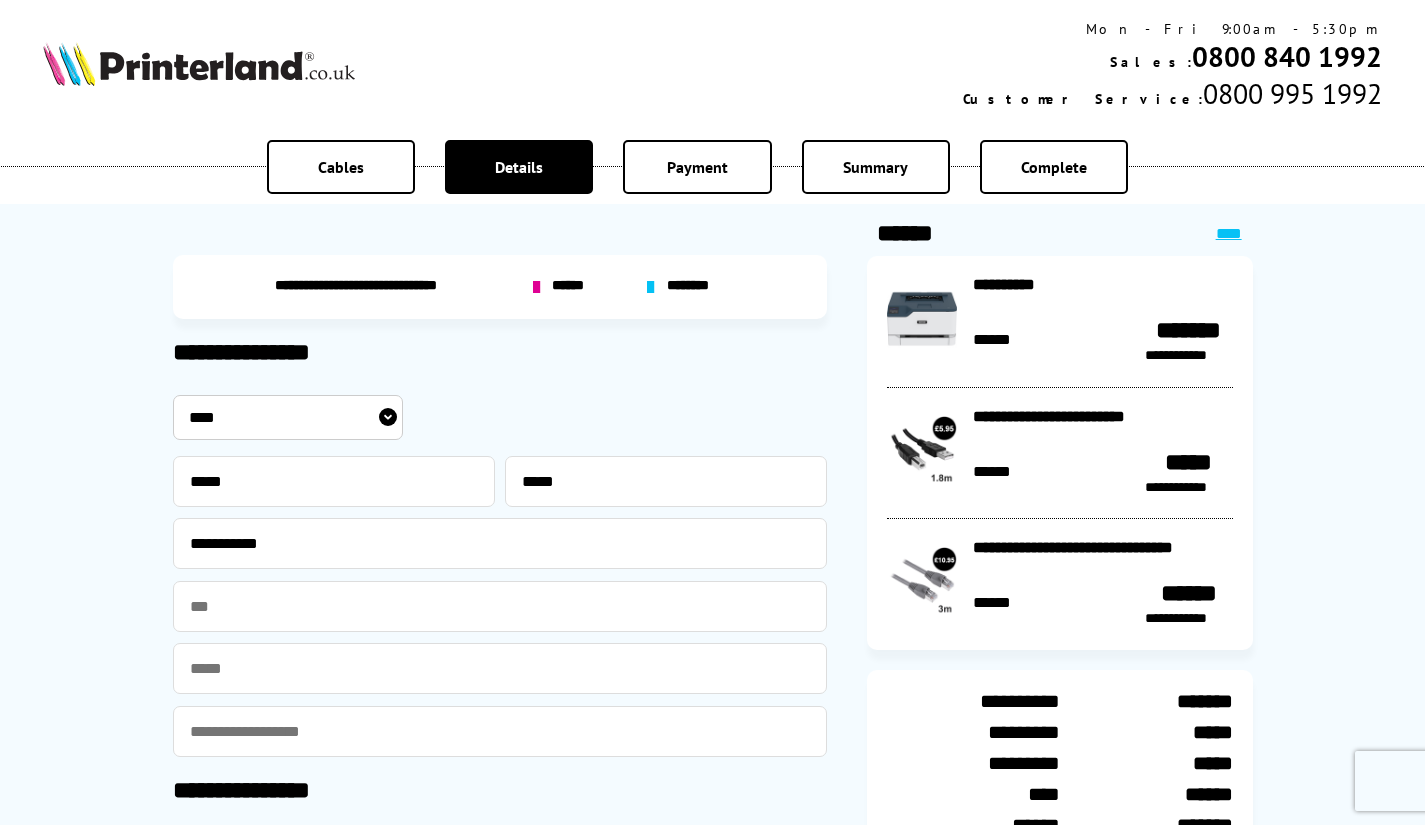 click at bounding box center [500, 668] 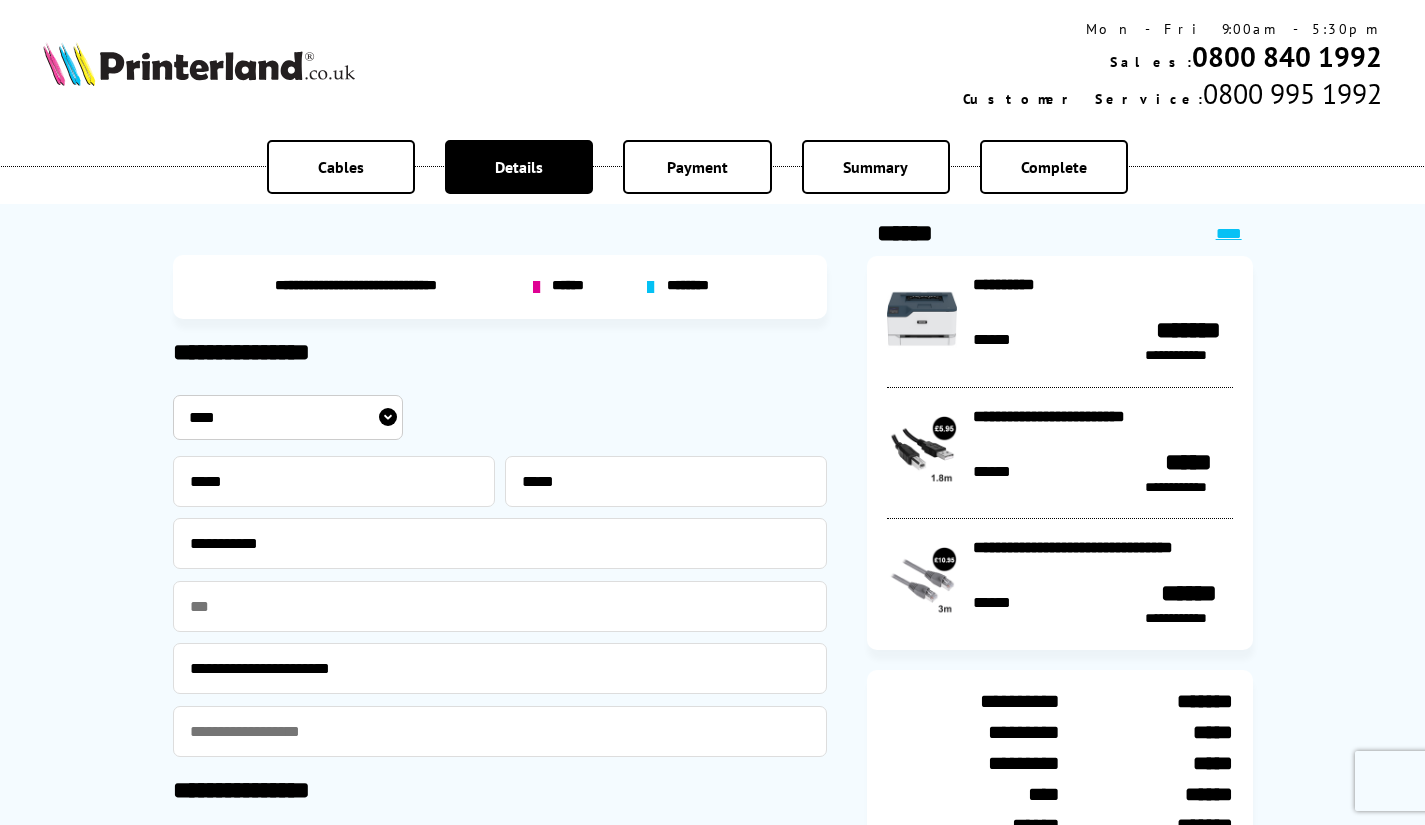 drag, startPoint x: 440, startPoint y: 671, endPoint x: 107, endPoint y: 670, distance: 333.0015 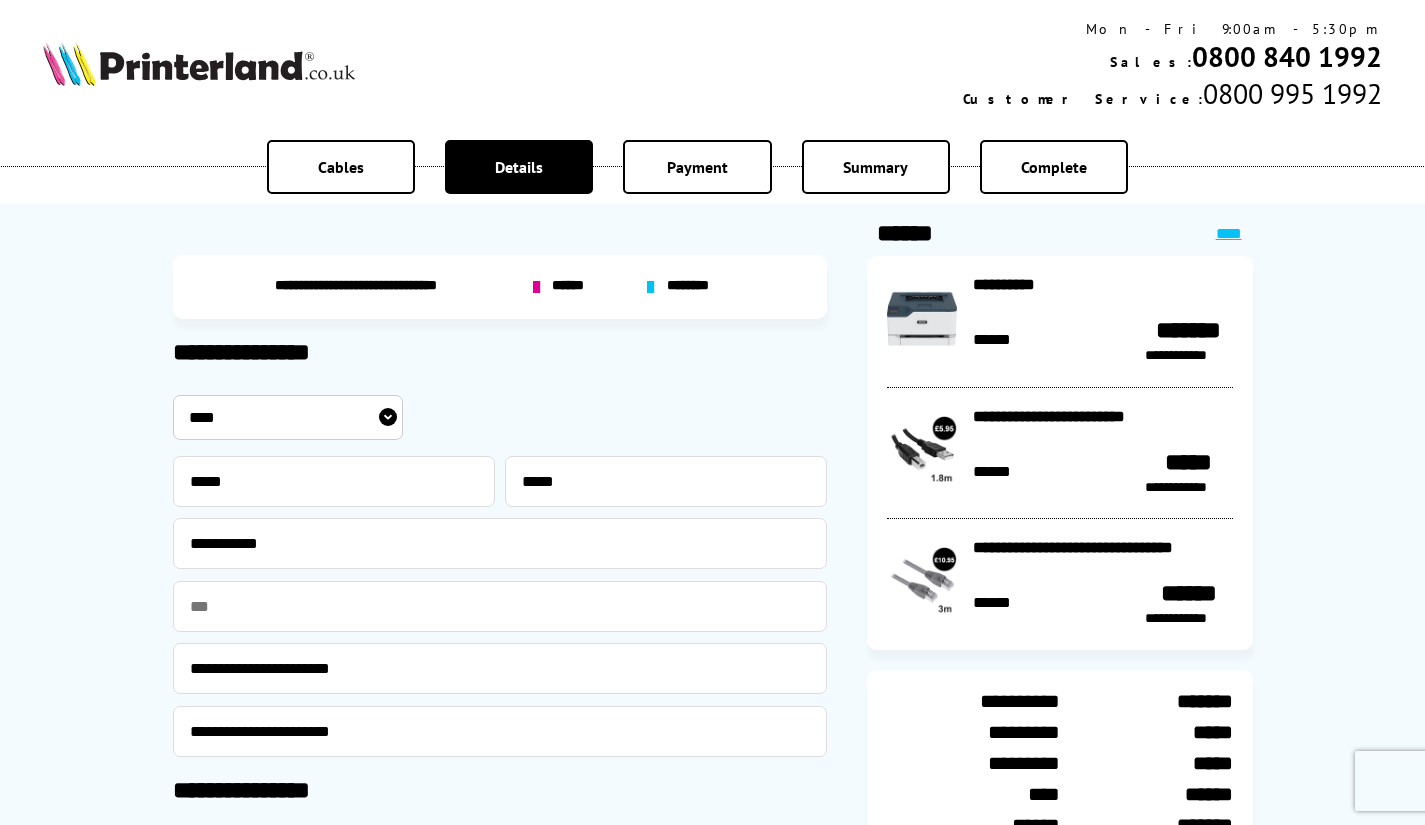 click on "**********" at bounding box center [500, 731] 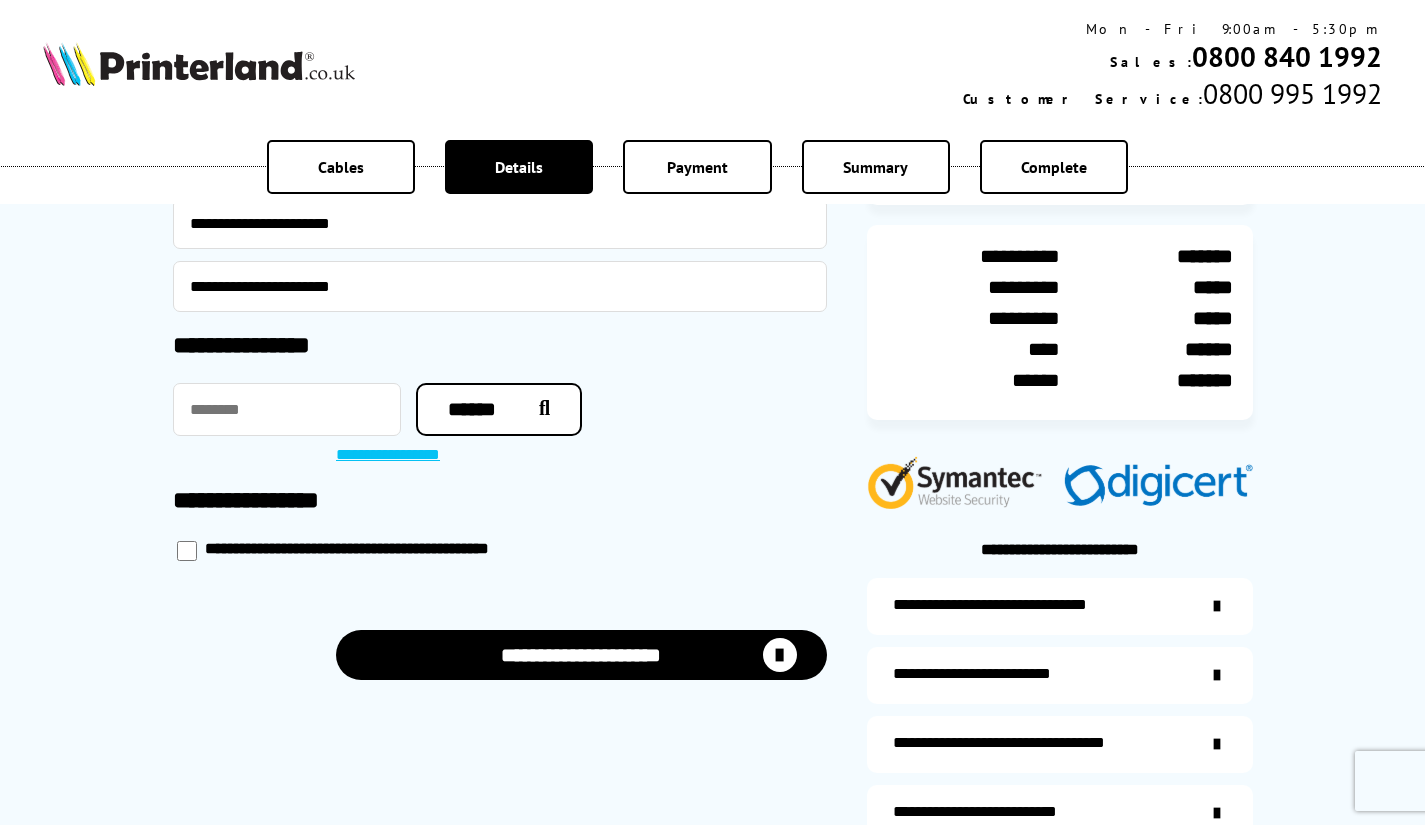 scroll, scrollTop: 500, scrollLeft: 0, axis: vertical 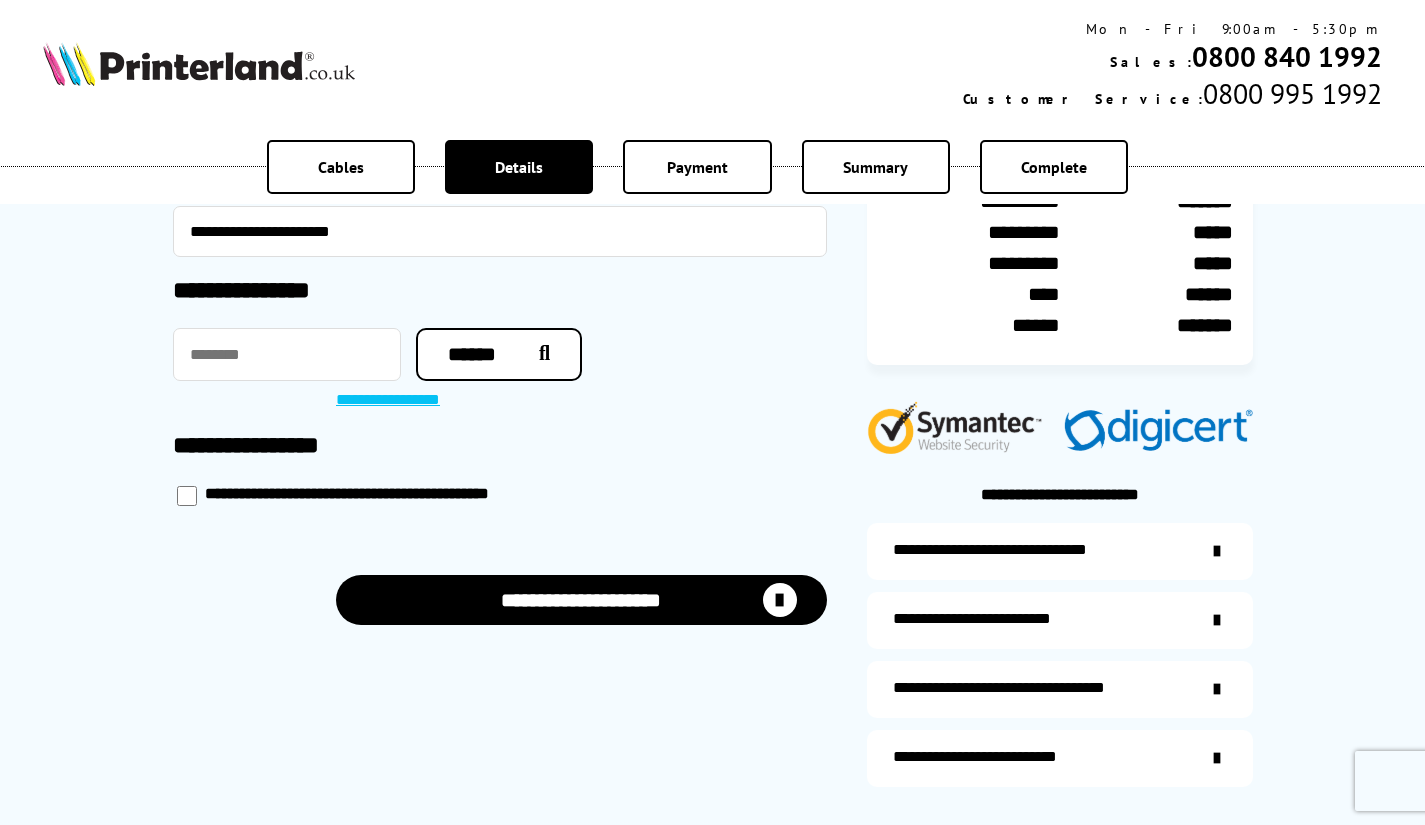 type on "**********" 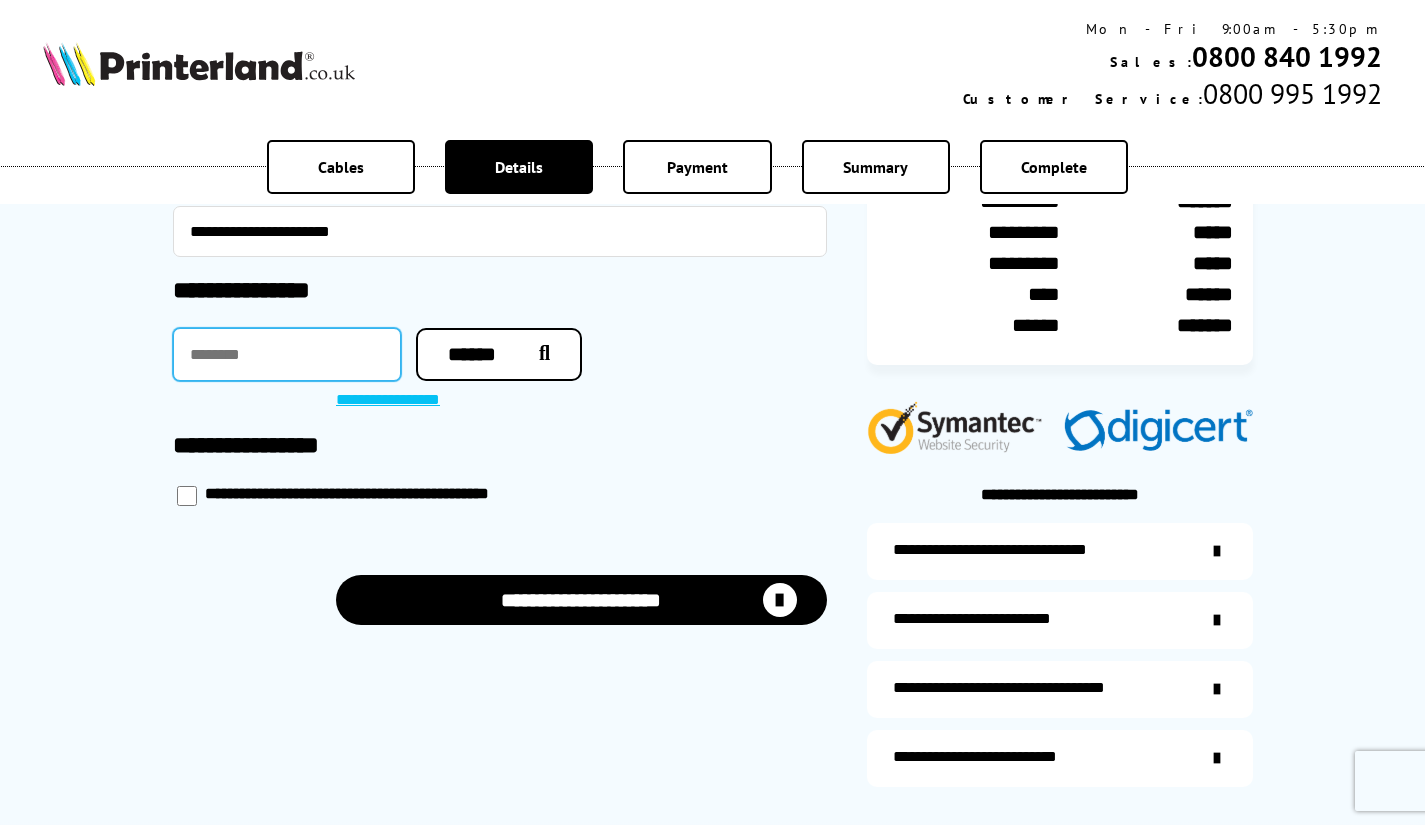 click at bounding box center (287, 354) 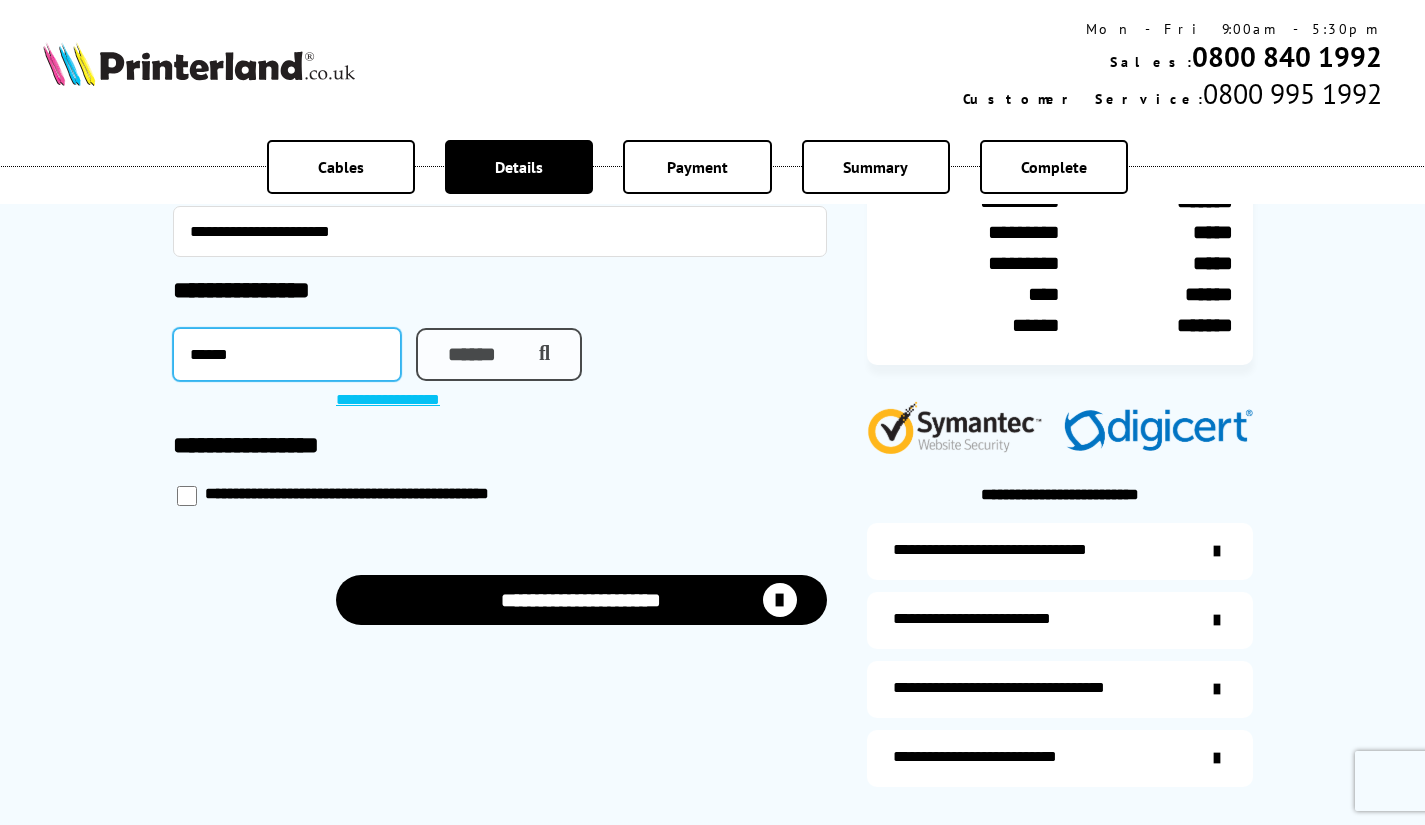 type on "******" 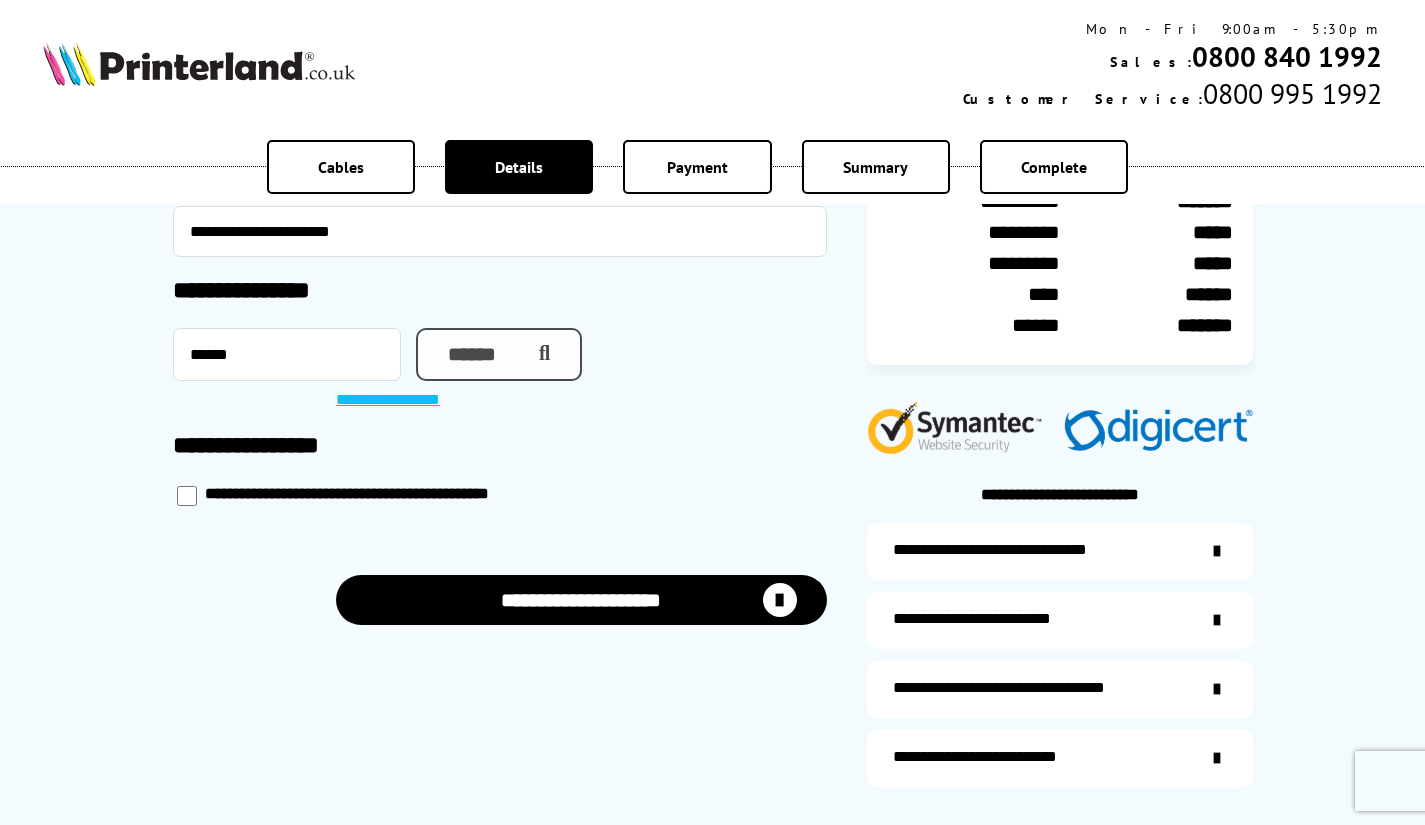 click at bounding box center (539, 354) 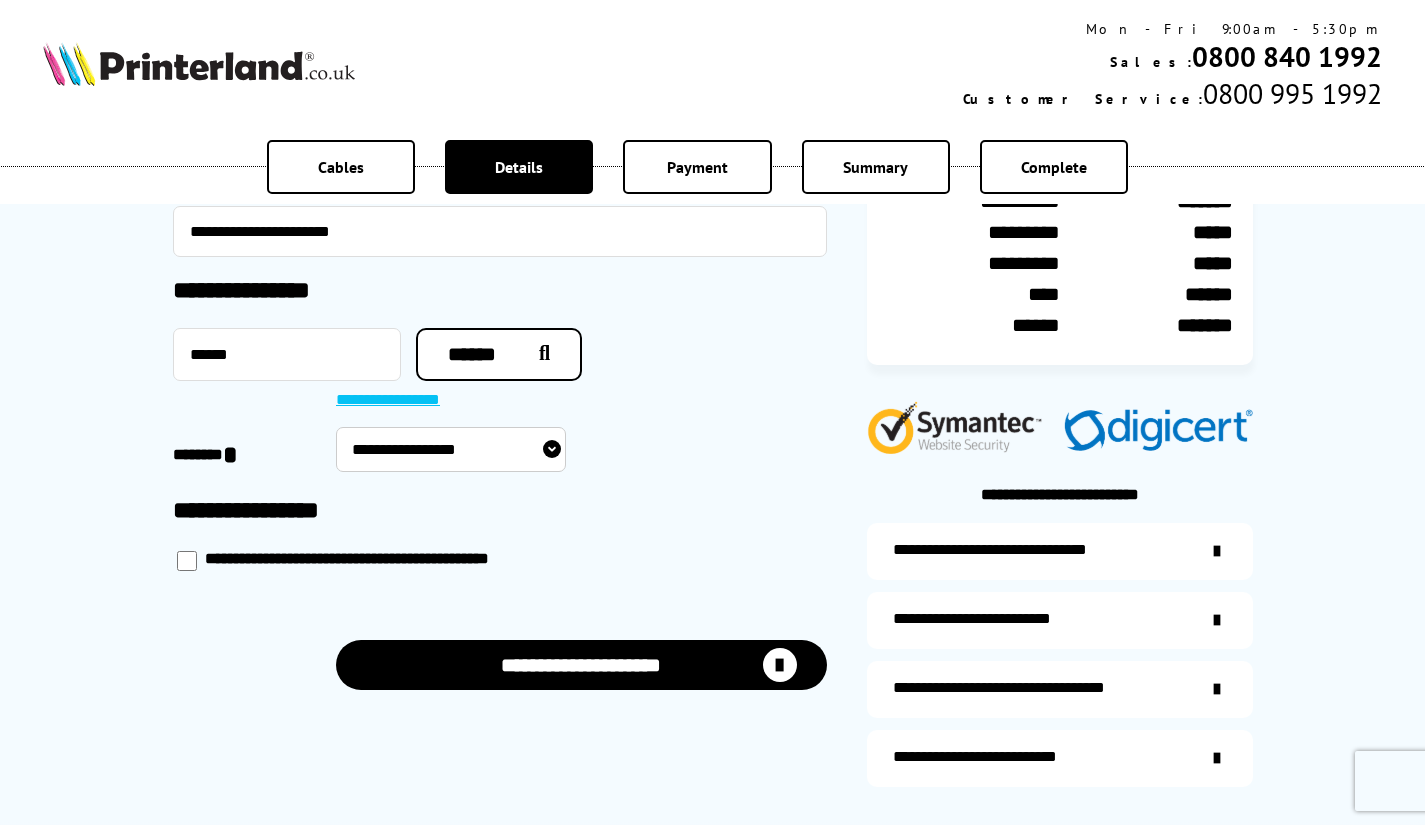 drag, startPoint x: 459, startPoint y: 454, endPoint x: 446, endPoint y: 454, distance: 13 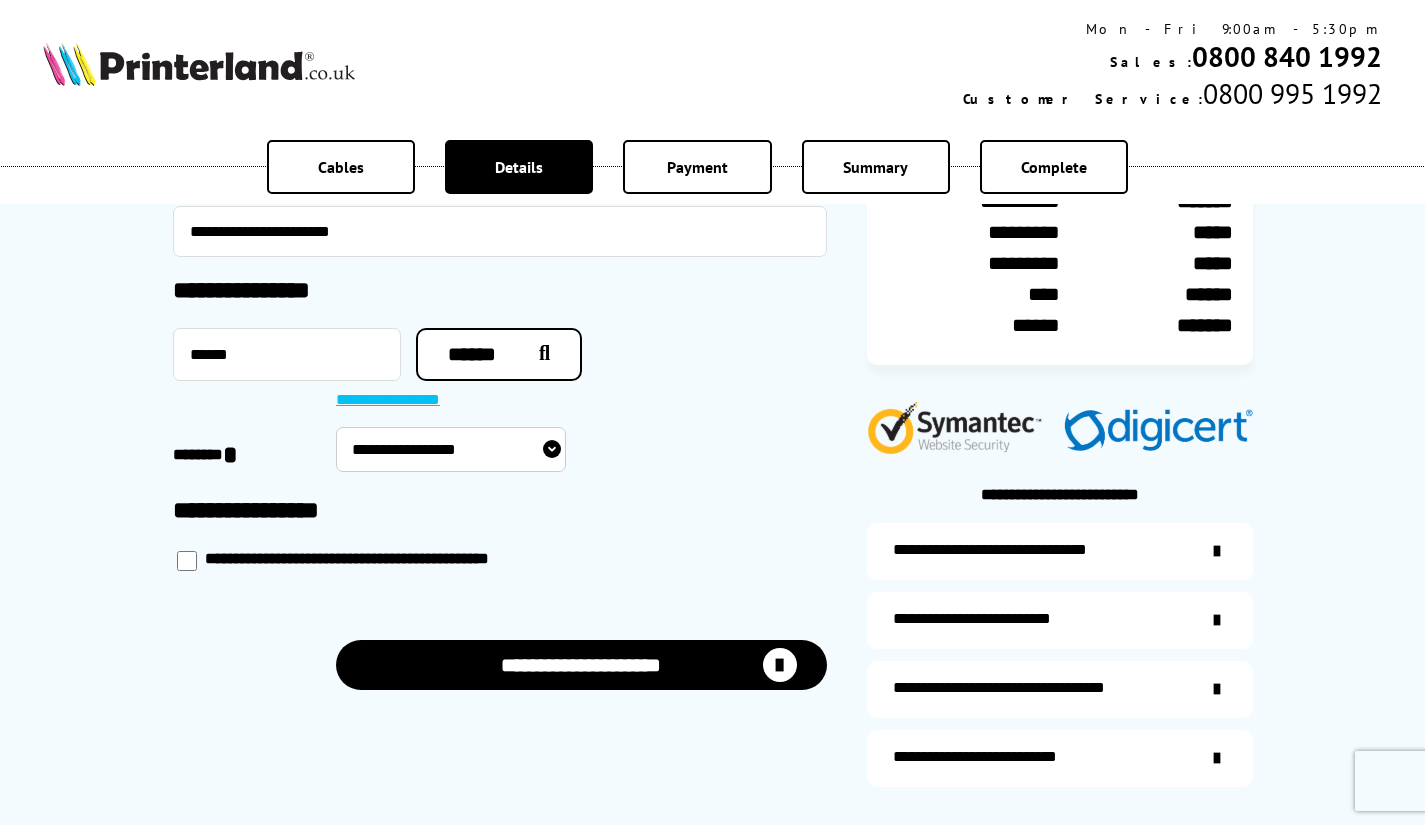 select on "**********" 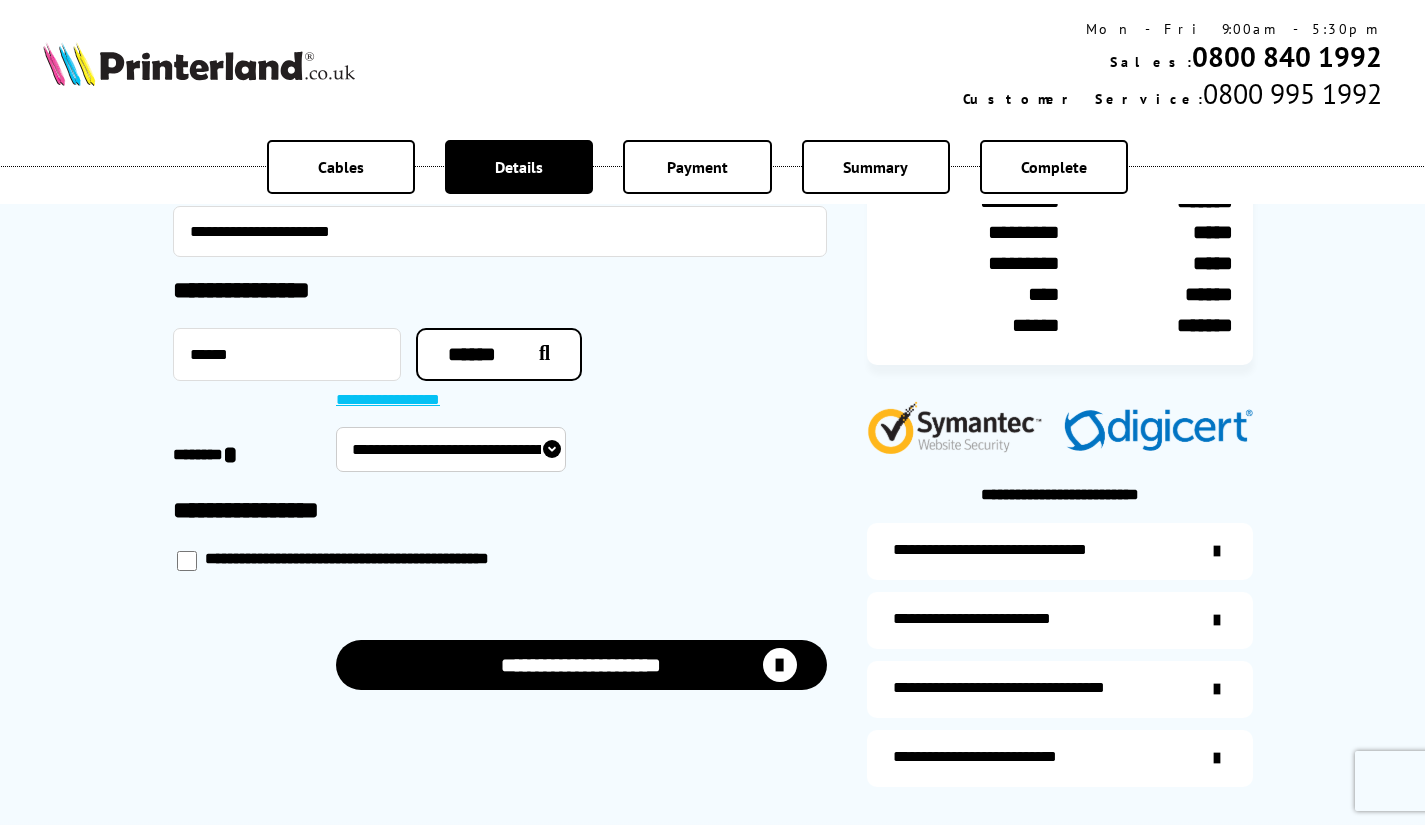 click on "**********" at bounding box center (451, 449) 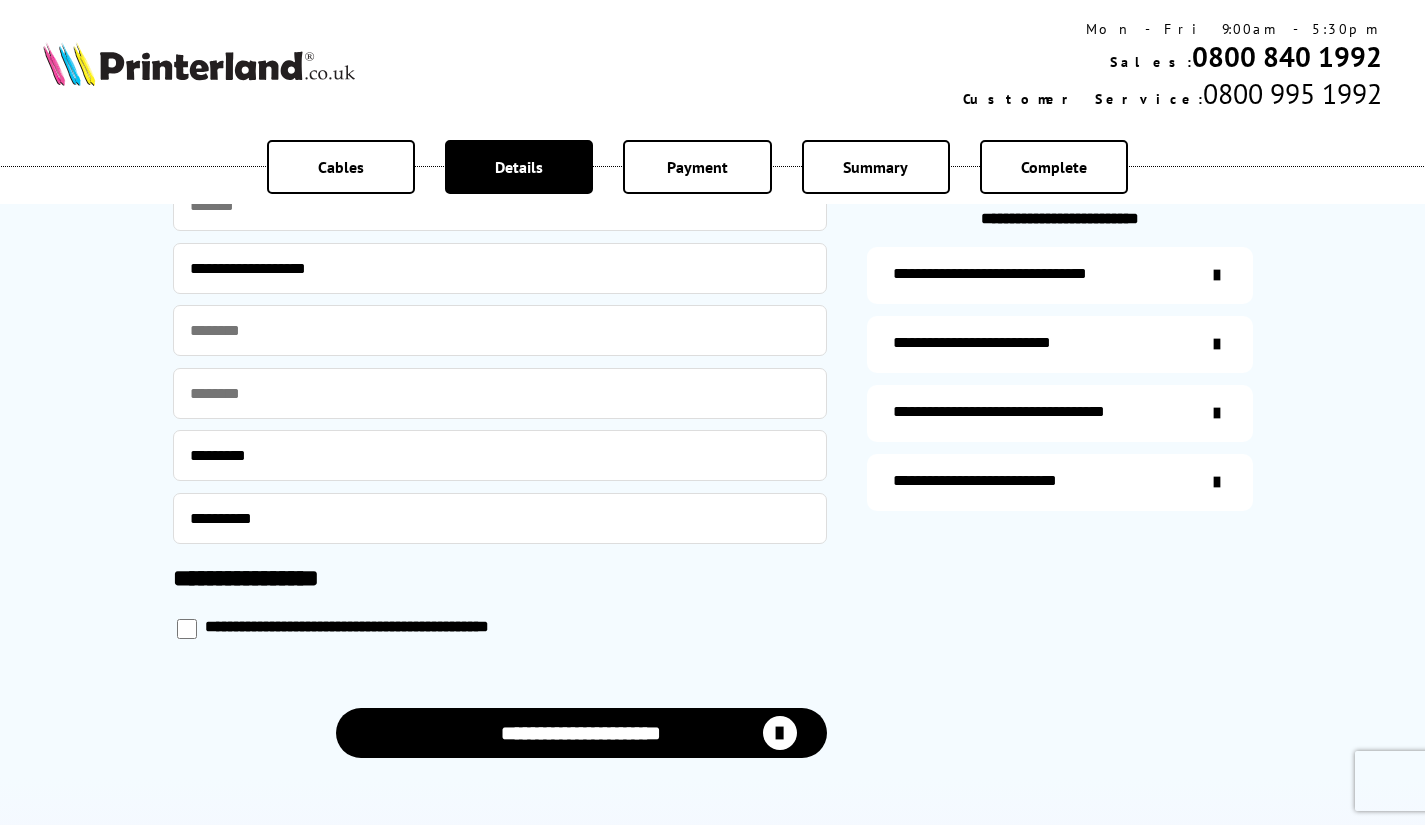 scroll, scrollTop: 800, scrollLeft: 0, axis: vertical 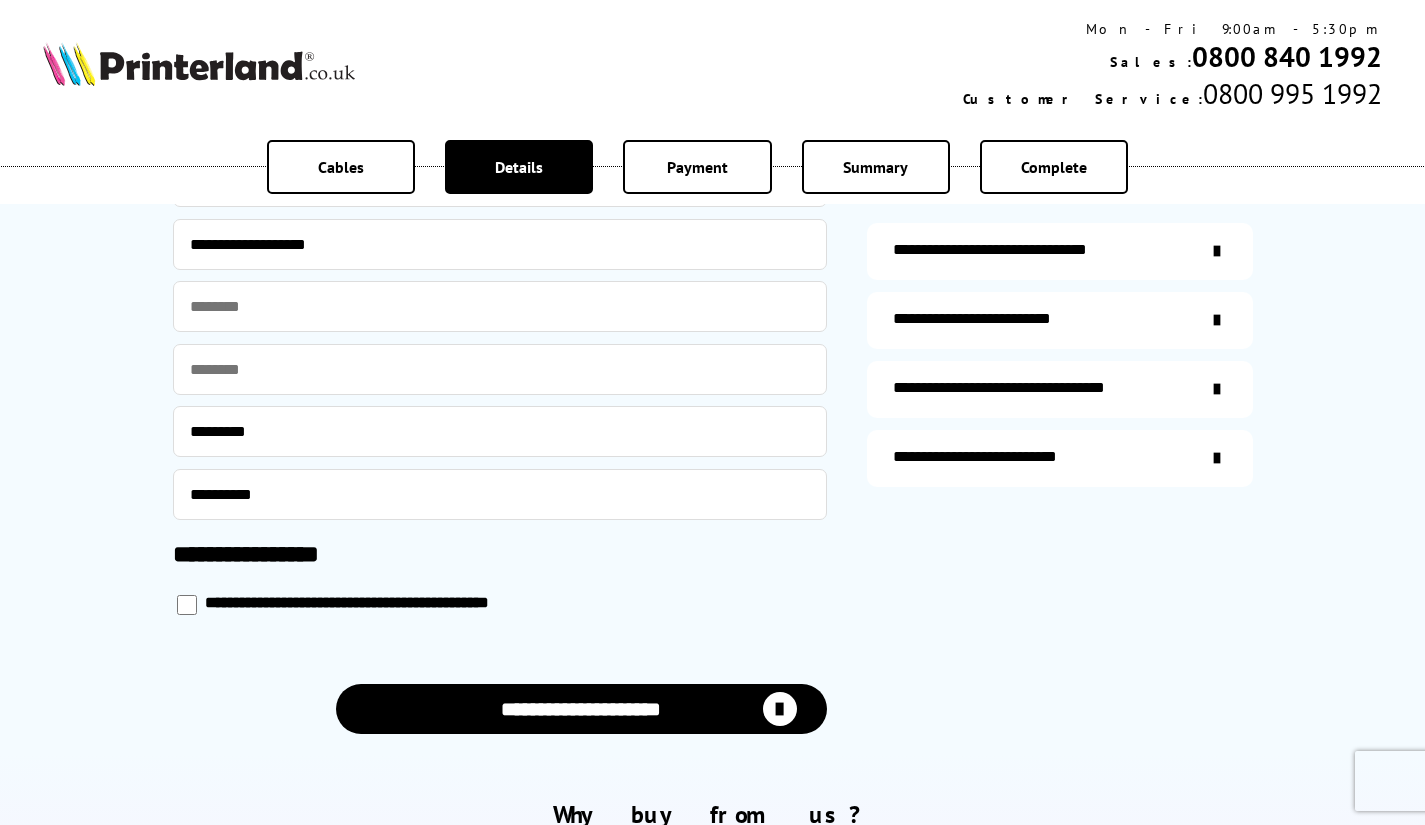 click on "**********" at bounding box center [581, 709] 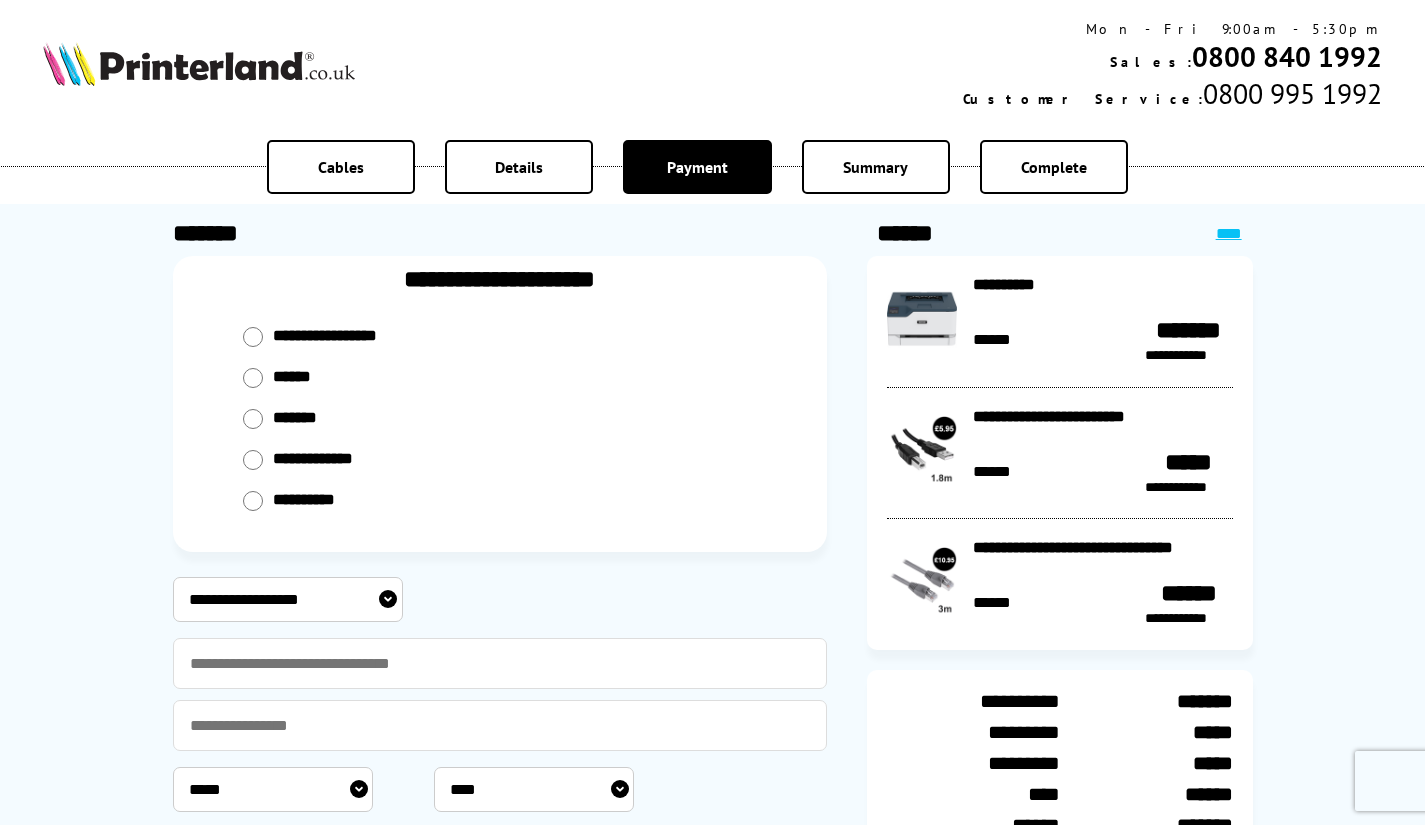 scroll, scrollTop: 0, scrollLeft: 0, axis: both 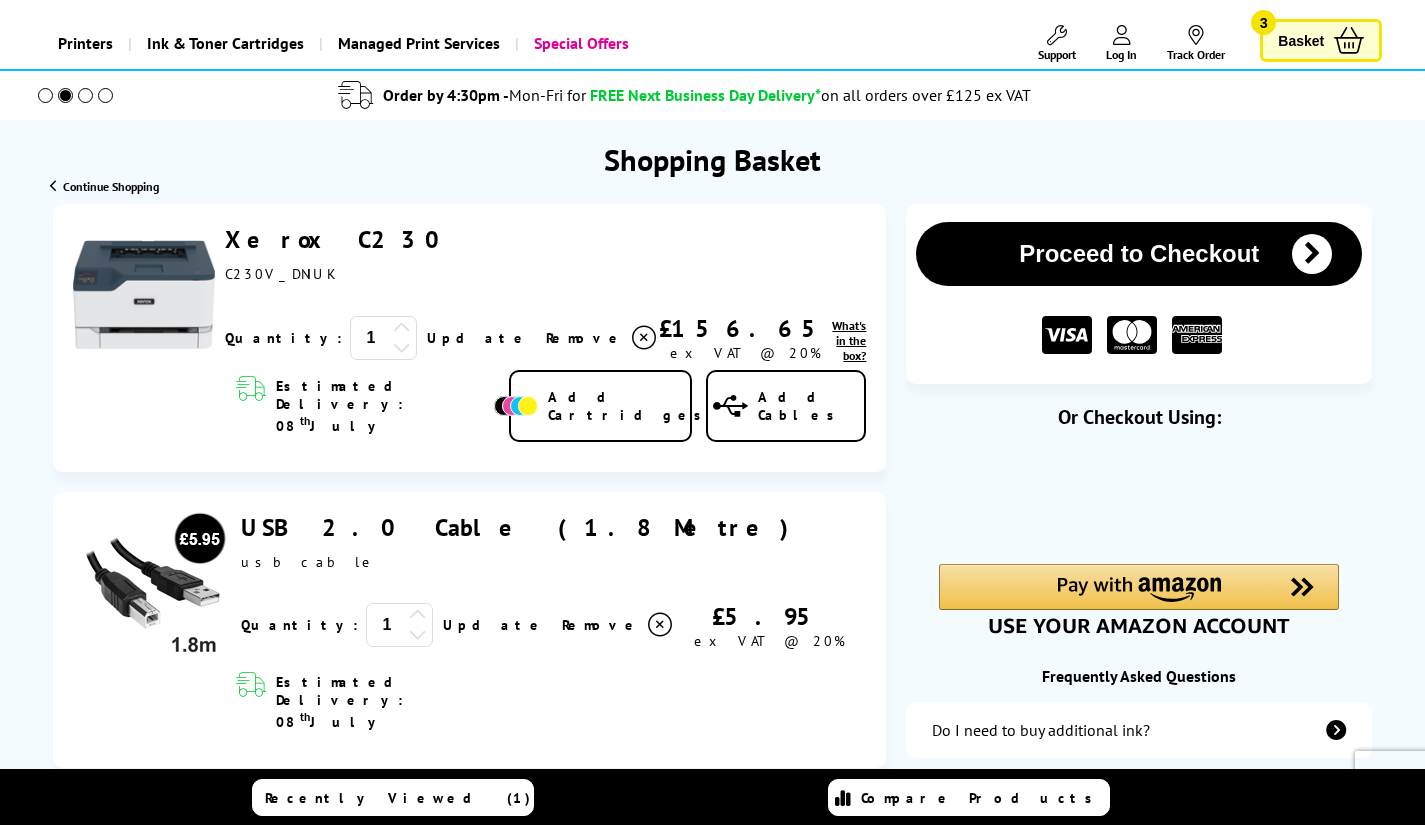 click at bounding box center (144, 295) 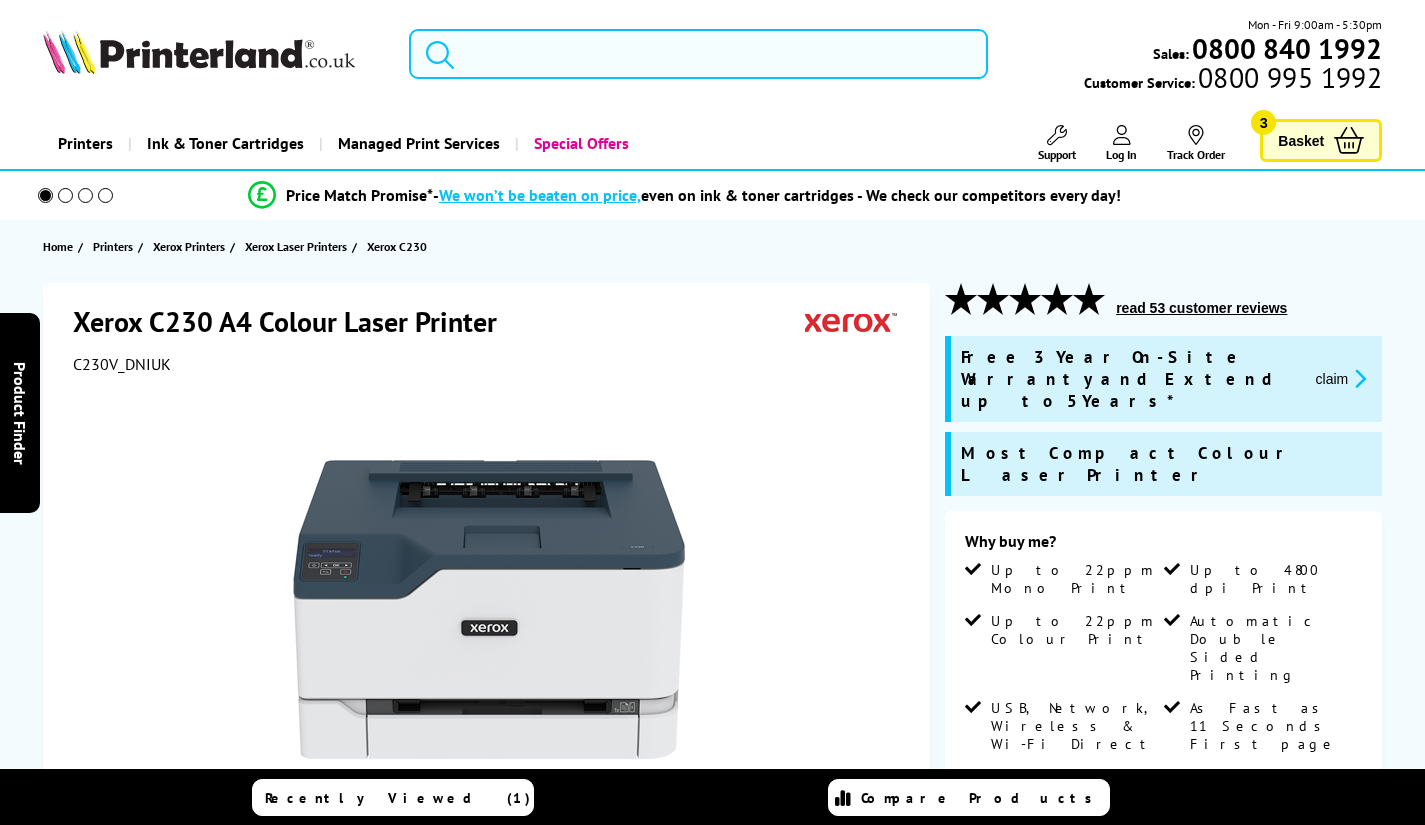 scroll, scrollTop: 0, scrollLeft: 0, axis: both 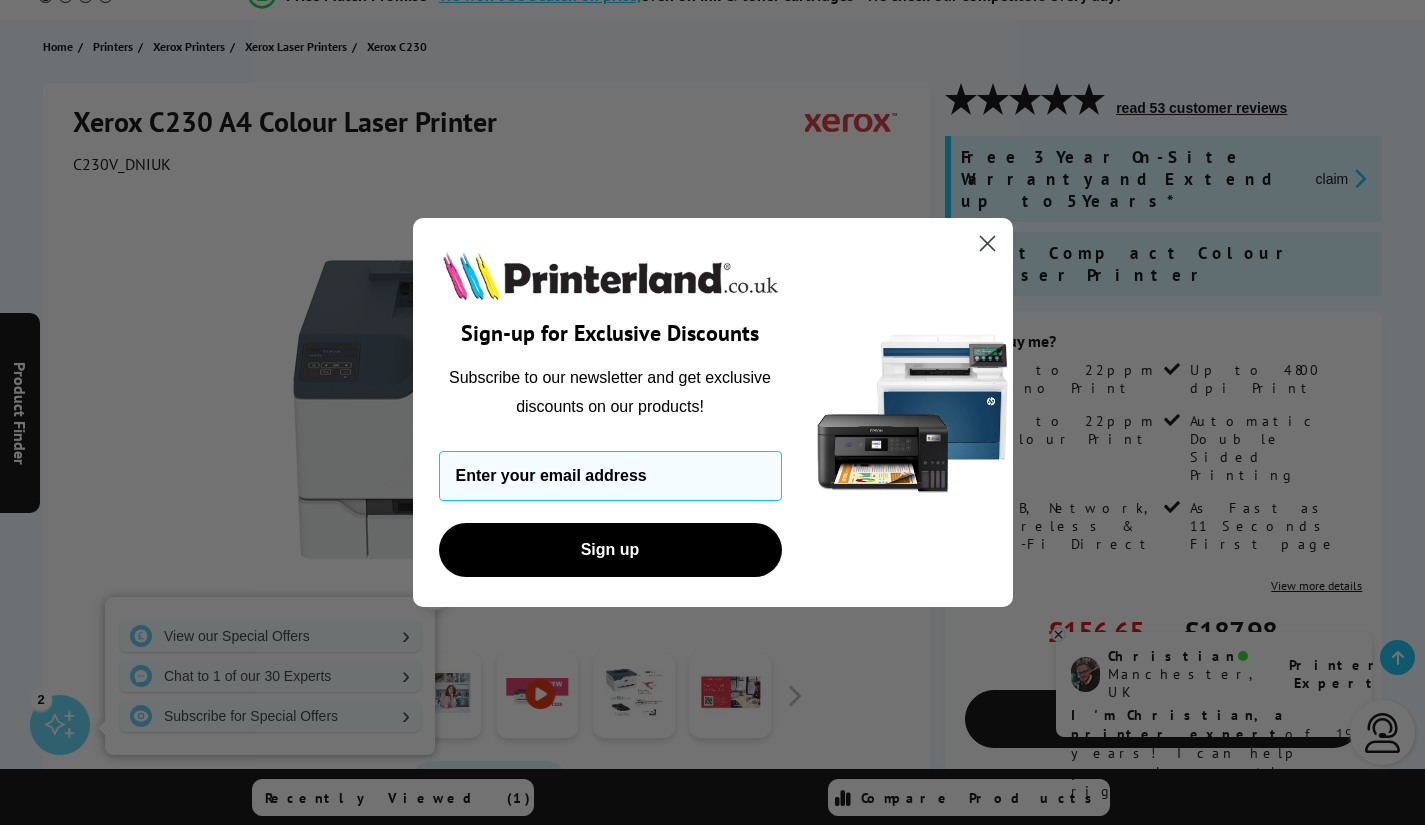 drag, startPoint x: 972, startPoint y: 252, endPoint x: 987, endPoint y: 245, distance: 16.552946 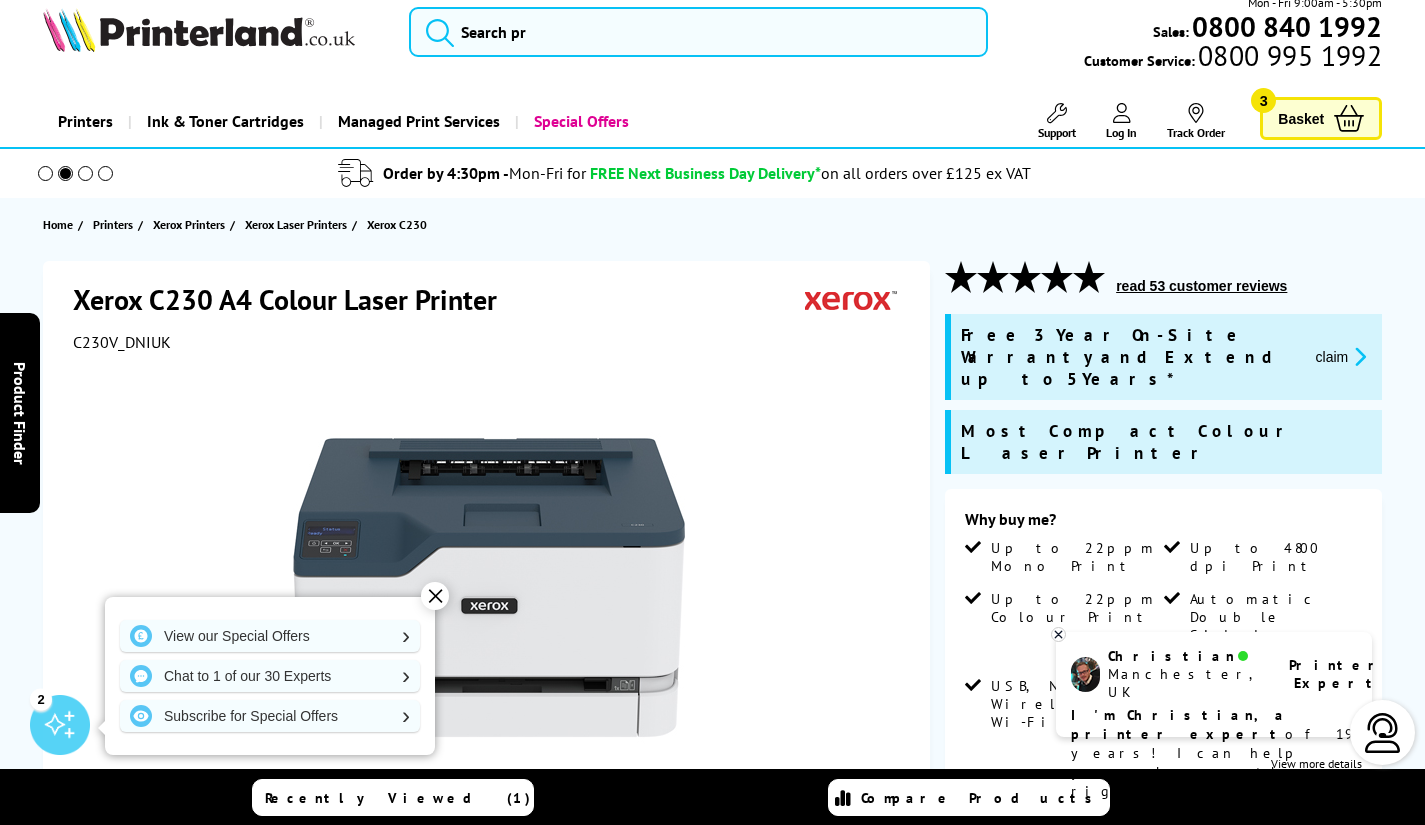 scroll, scrollTop: 0, scrollLeft: 0, axis: both 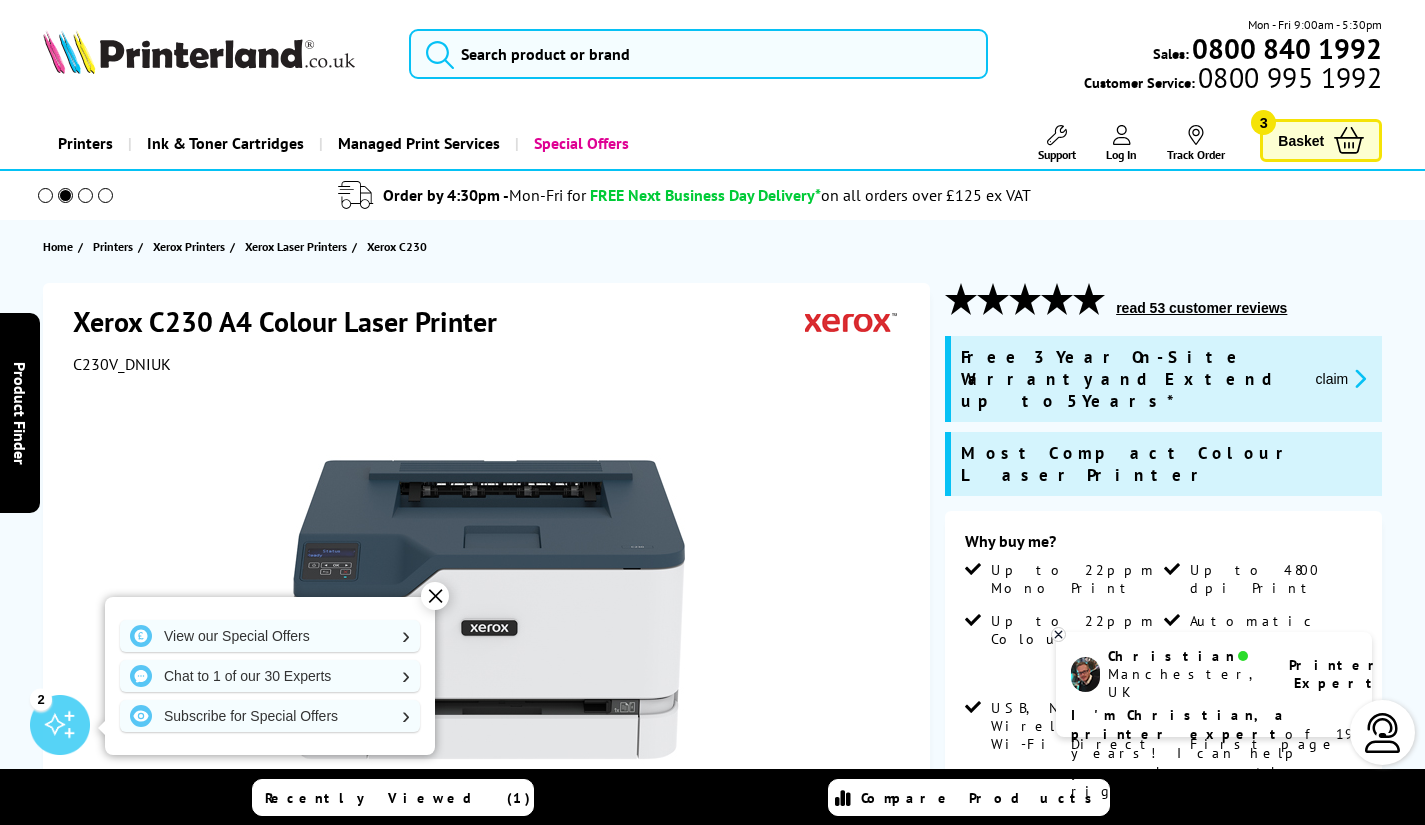 click on "Basket
3" at bounding box center (1321, 140) 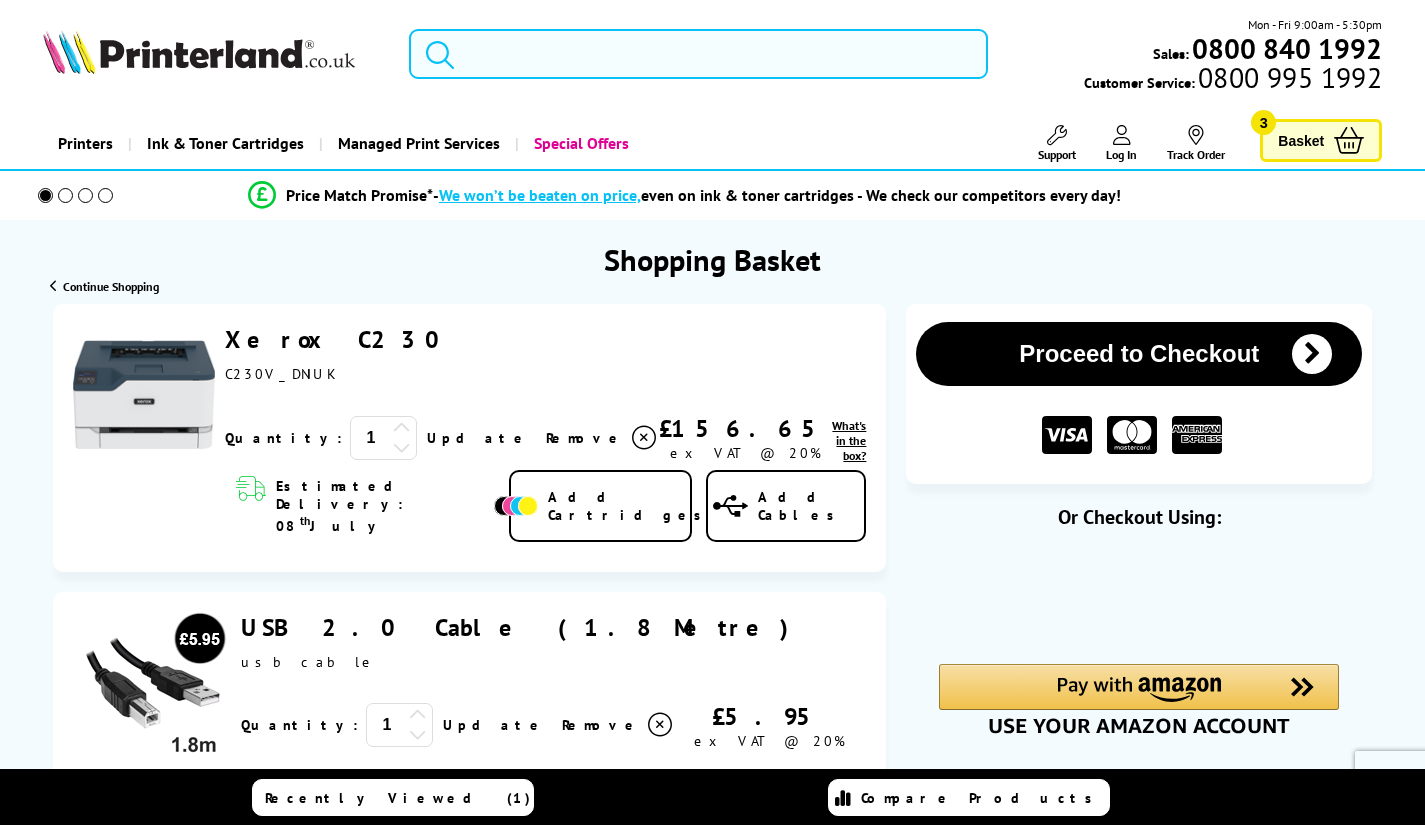 scroll, scrollTop: 0, scrollLeft: 0, axis: both 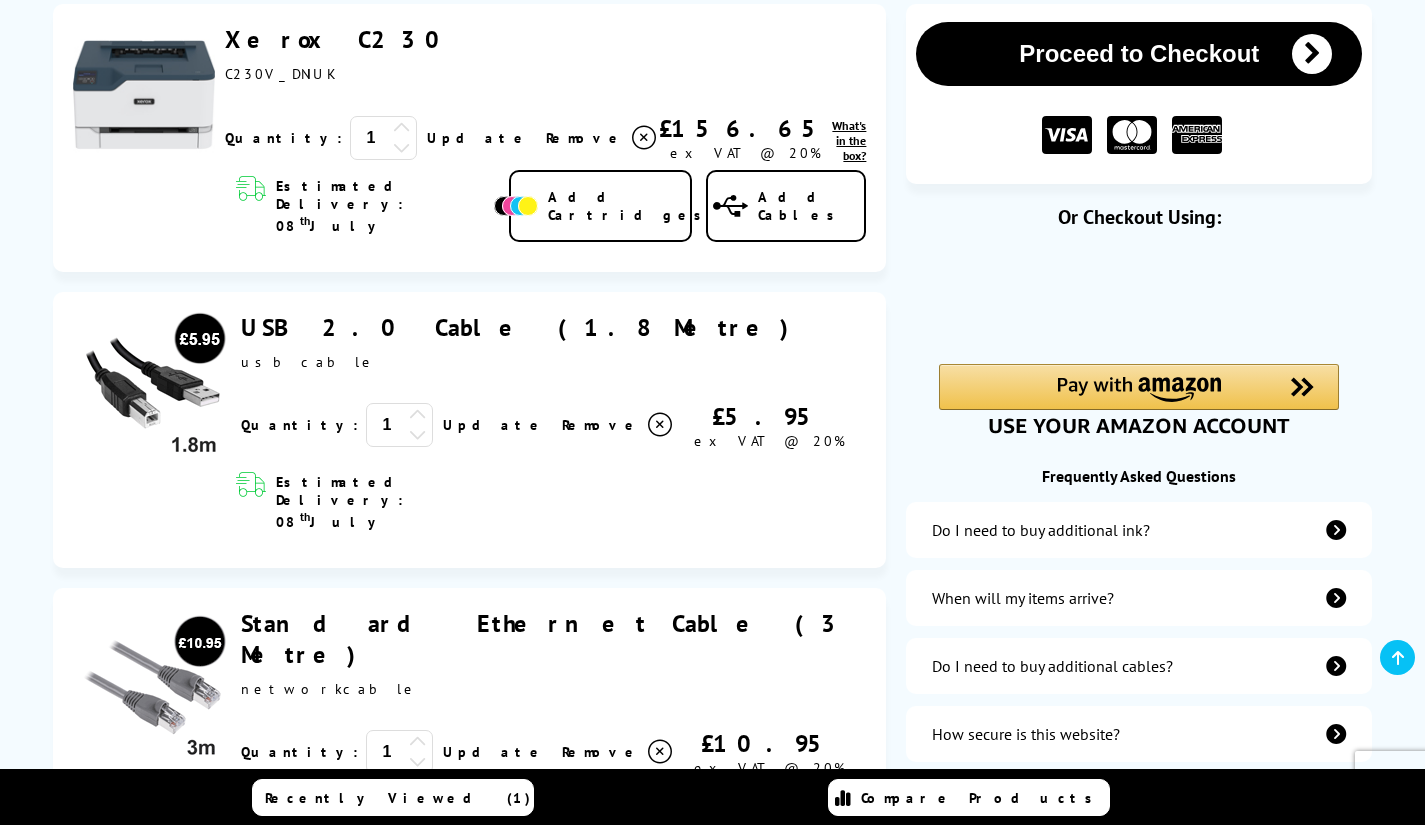 click at bounding box center (644, 138) 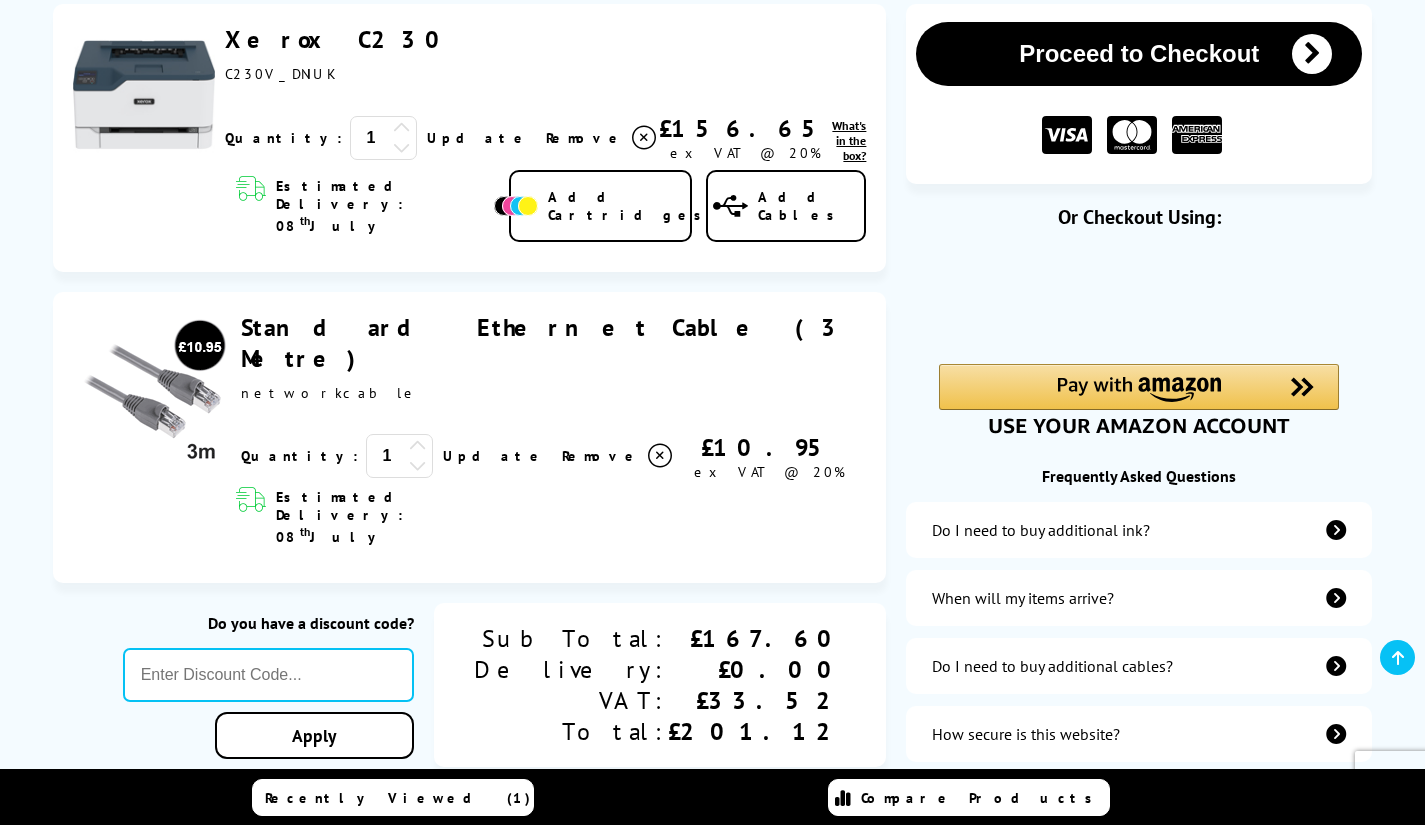 click at bounding box center (644, 138) 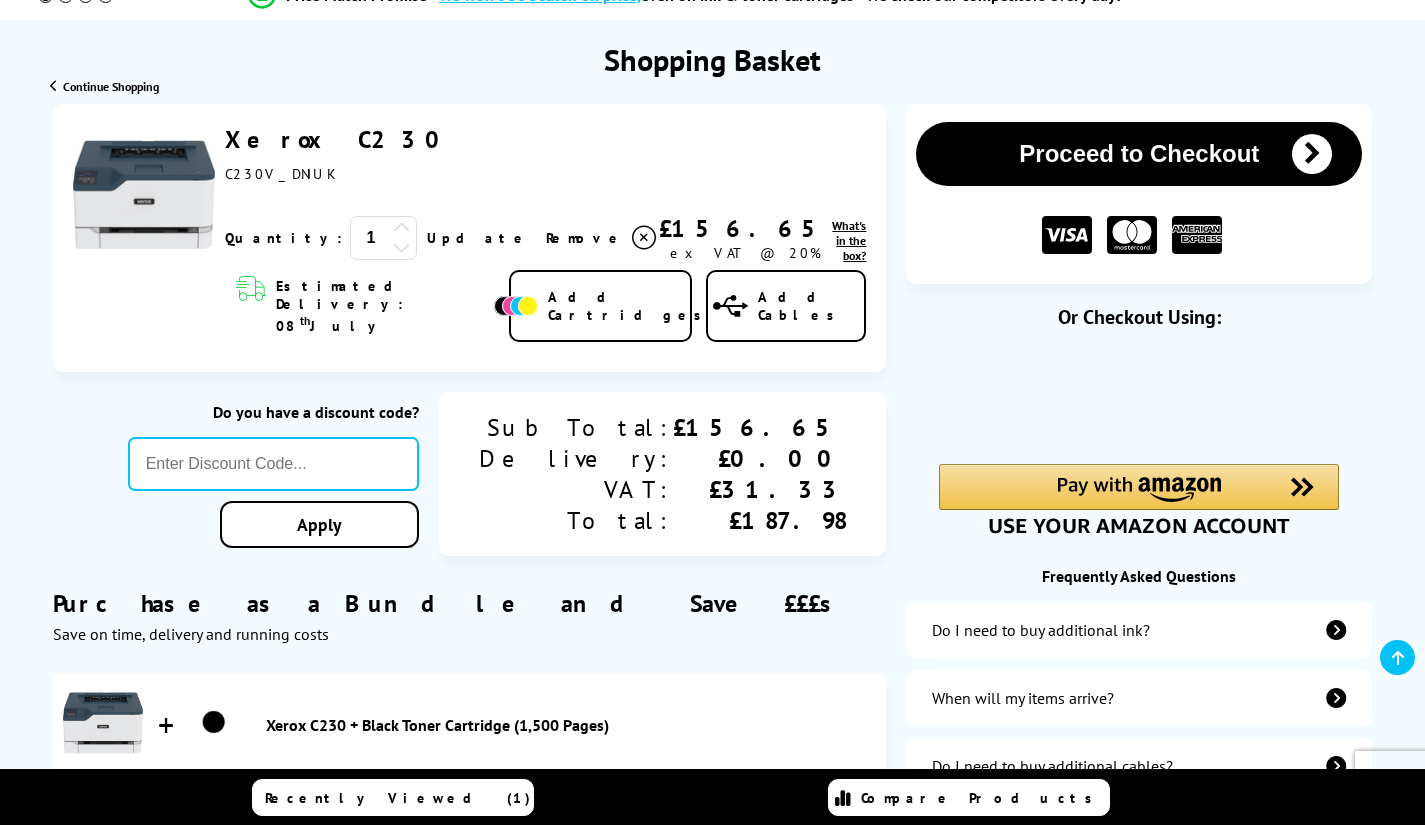 scroll, scrollTop: 100, scrollLeft: 0, axis: vertical 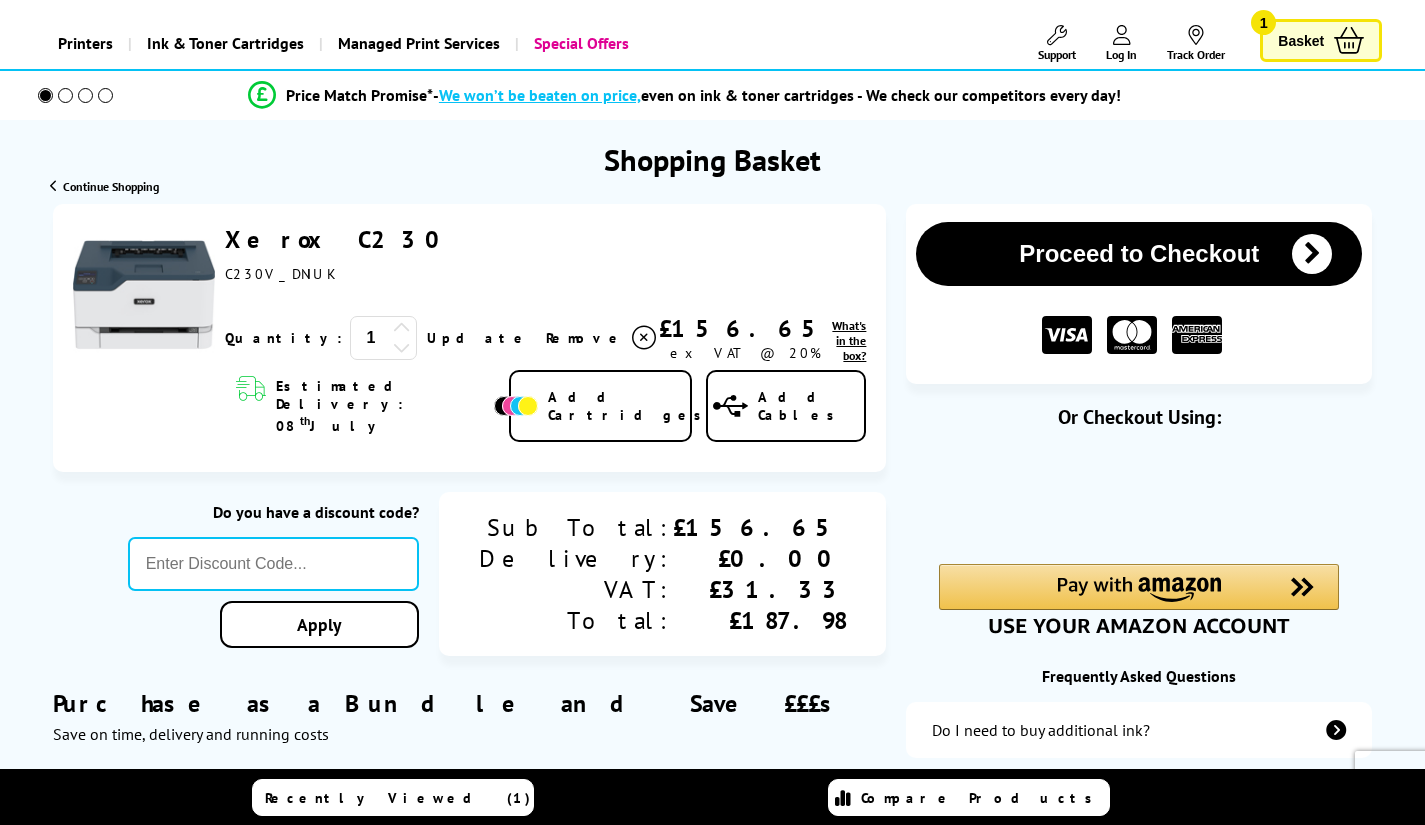 click on "Proceed to Checkout" at bounding box center (1139, 254) 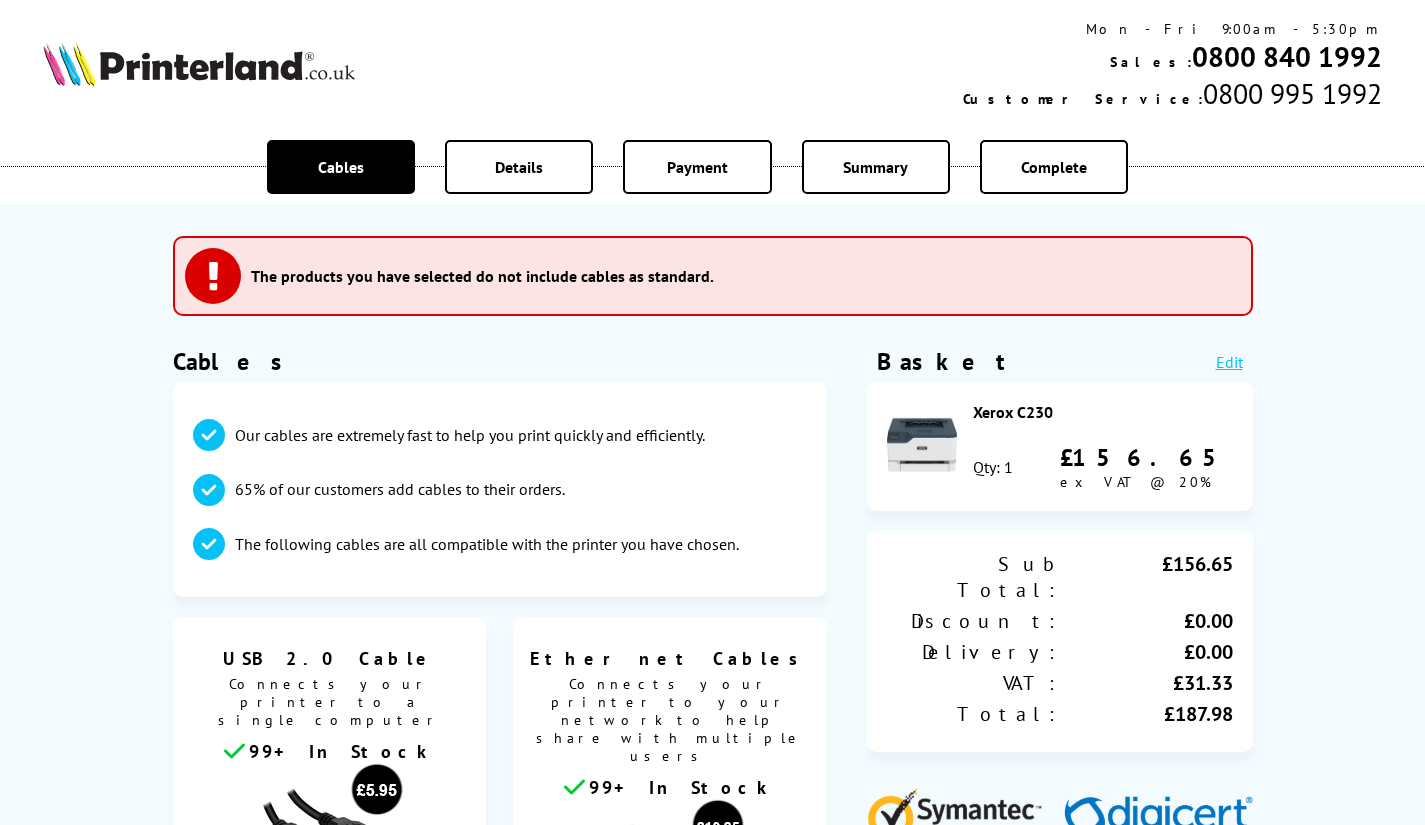 scroll, scrollTop: 0, scrollLeft: 0, axis: both 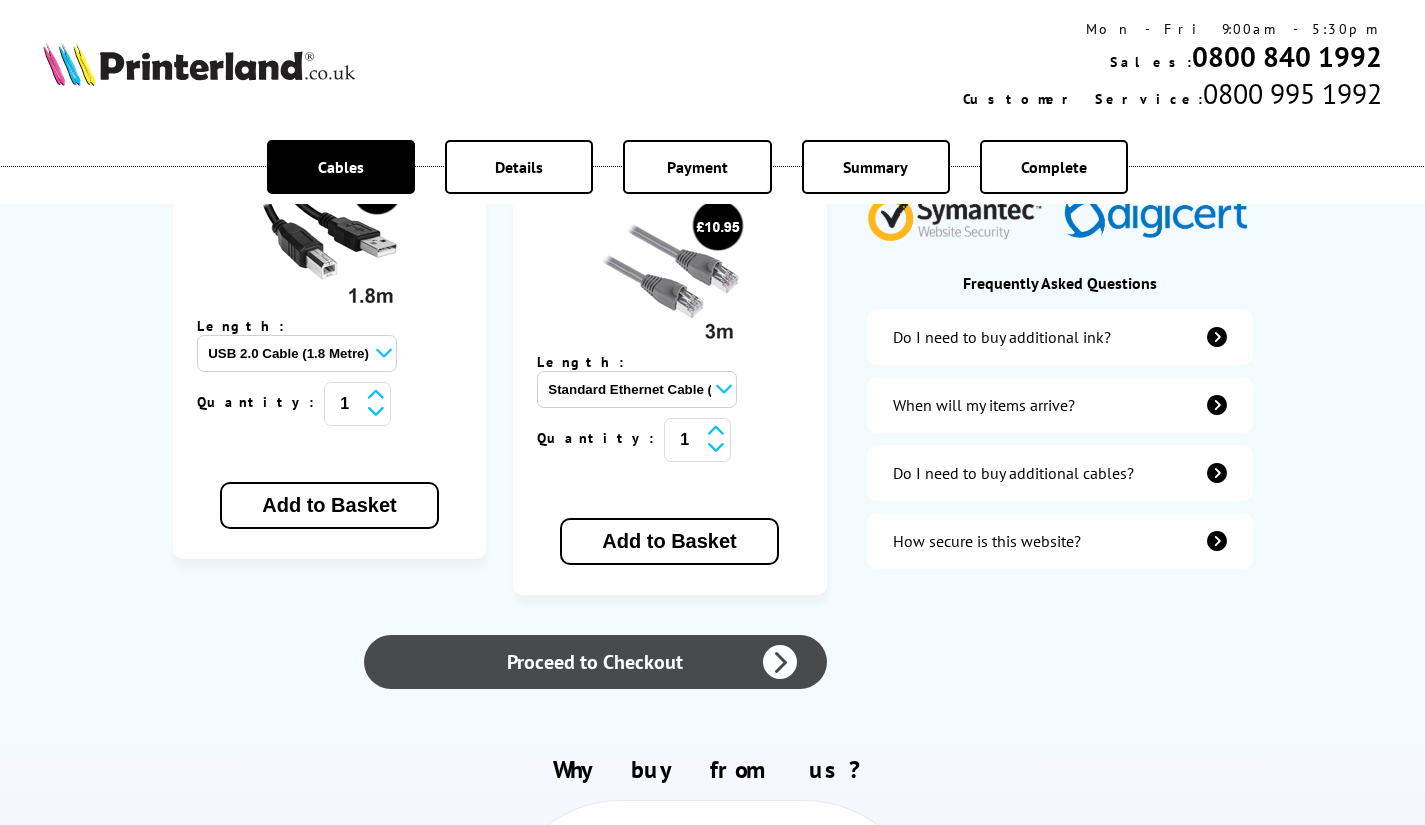 click on "Proceed to Checkout" at bounding box center (595, 662) 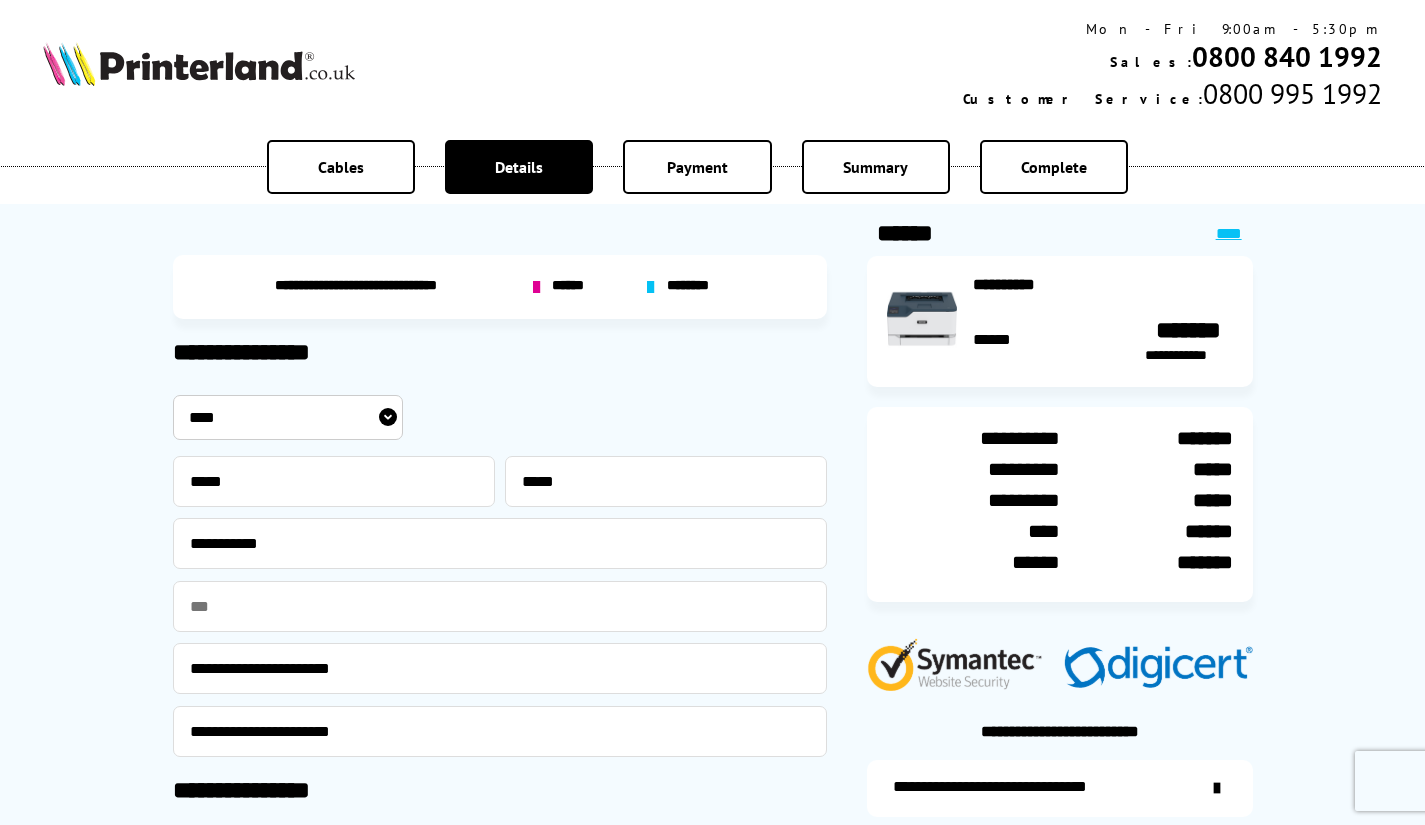 scroll, scrollTop: 0, scrollLeft: 0, axis: both 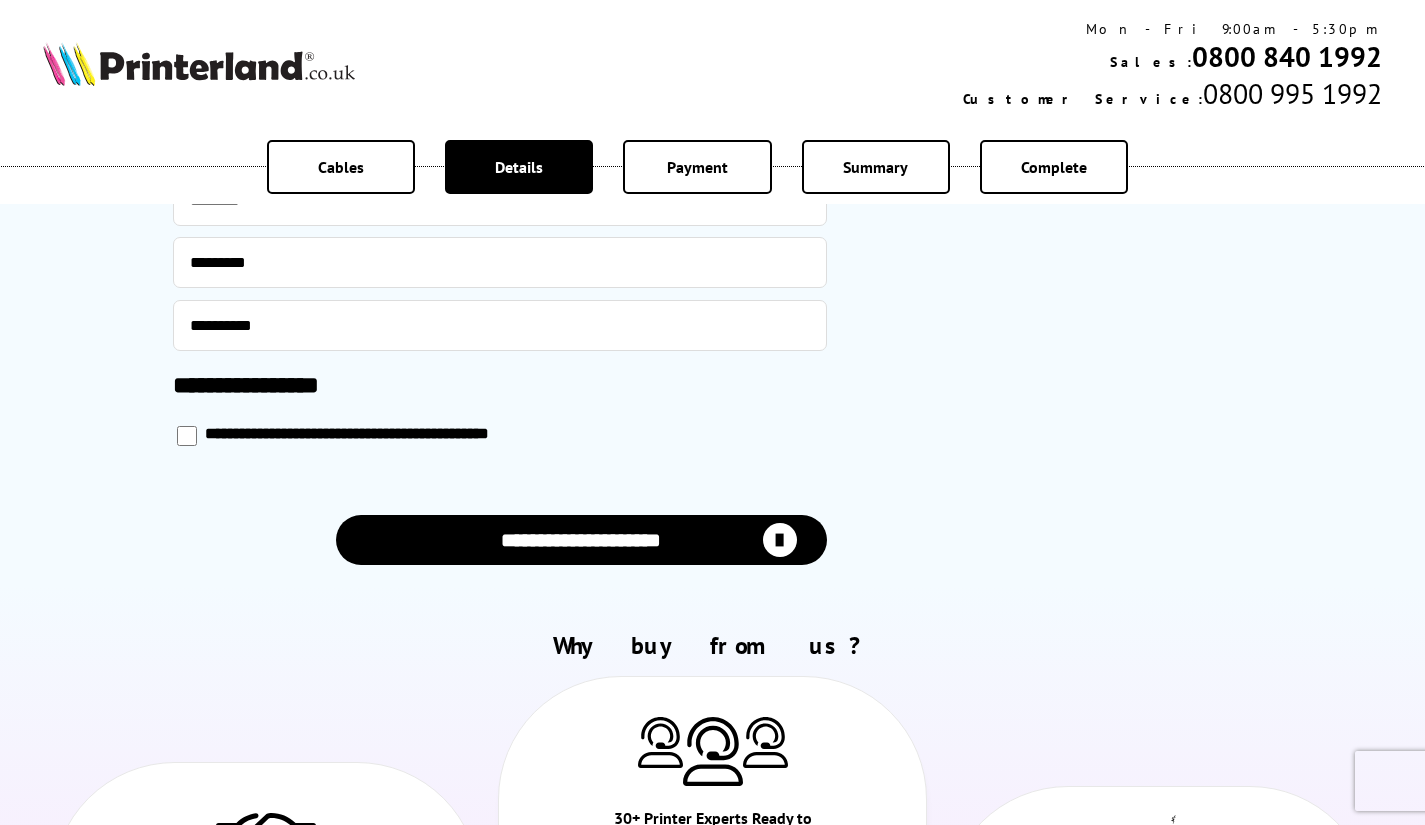 drag, startPoint x: 587, startPoint y: 544, endPoint x: 575, endPoint y: 543, distance: 12.0415945 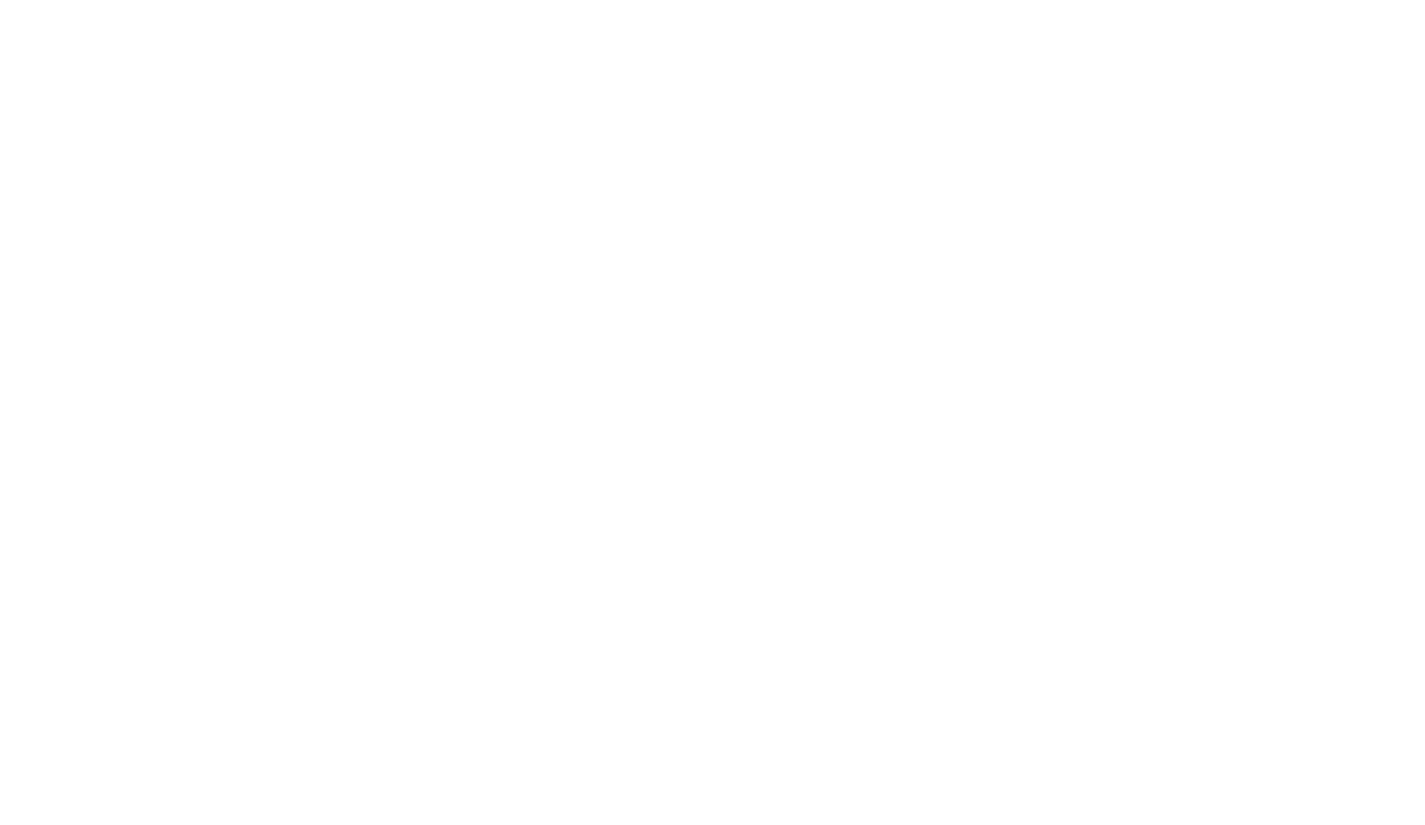scroll, scrollTop: 0, scrollLeft: 0, axis: both 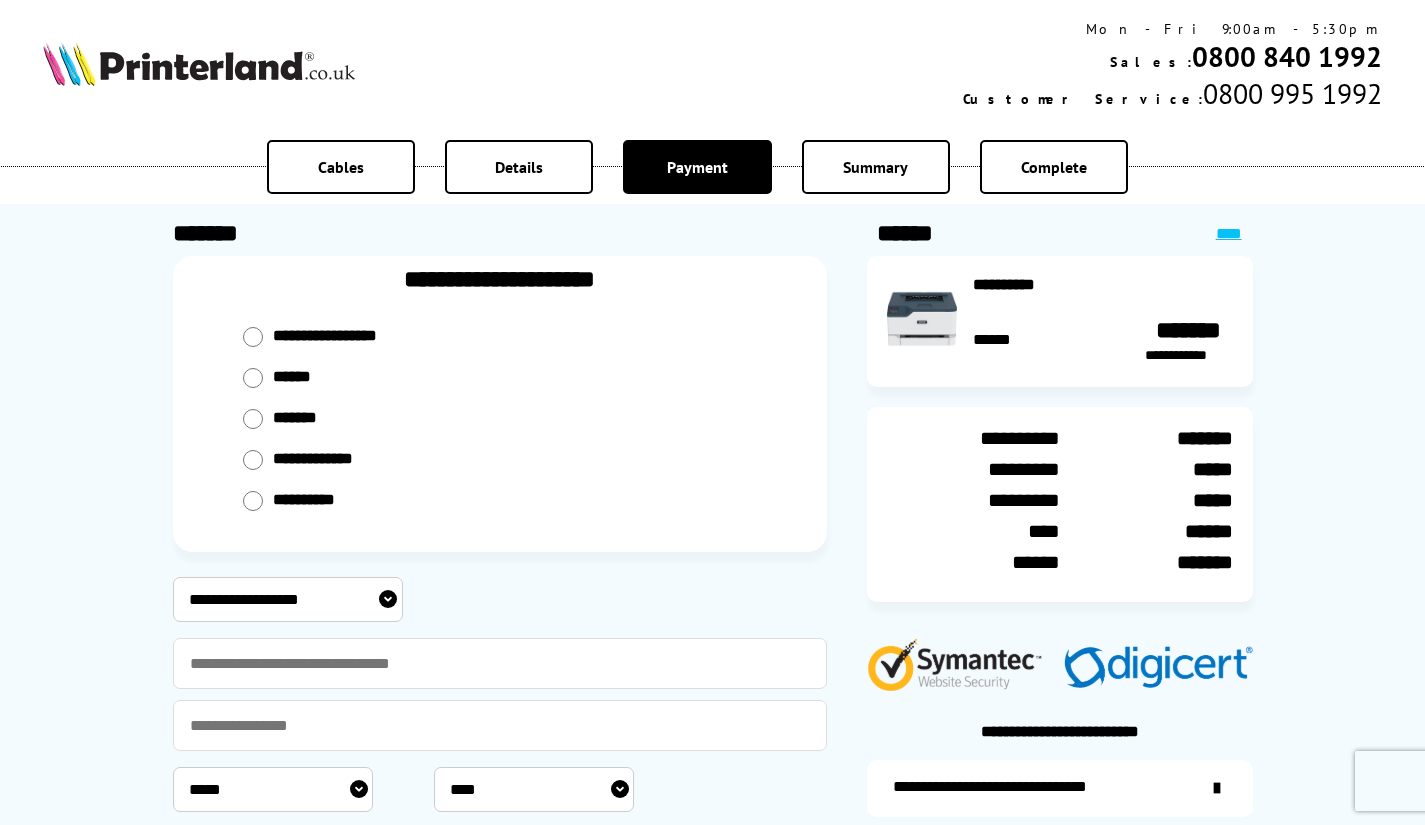 click on "**********" at bounding box center [288, 599] 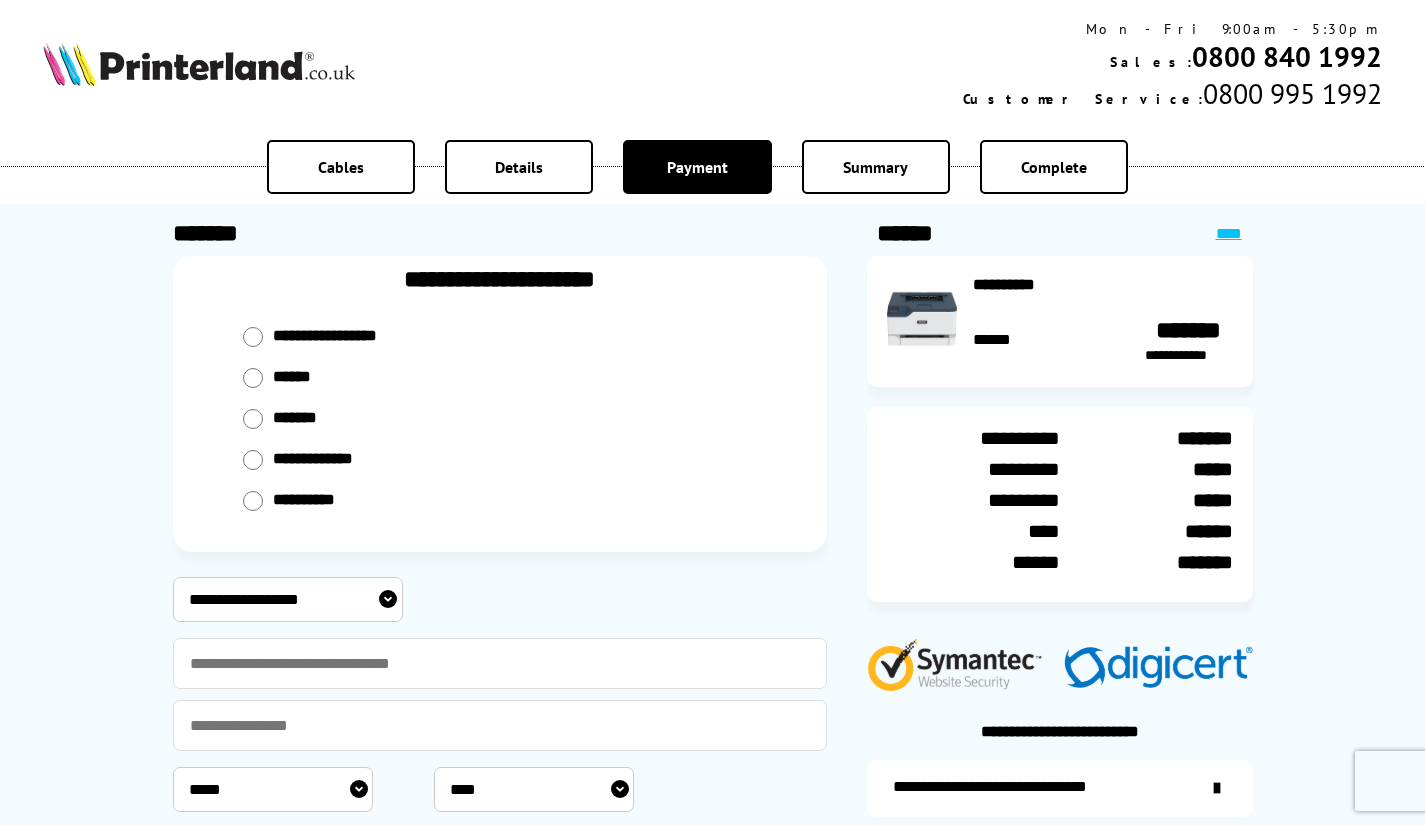 select on "****" 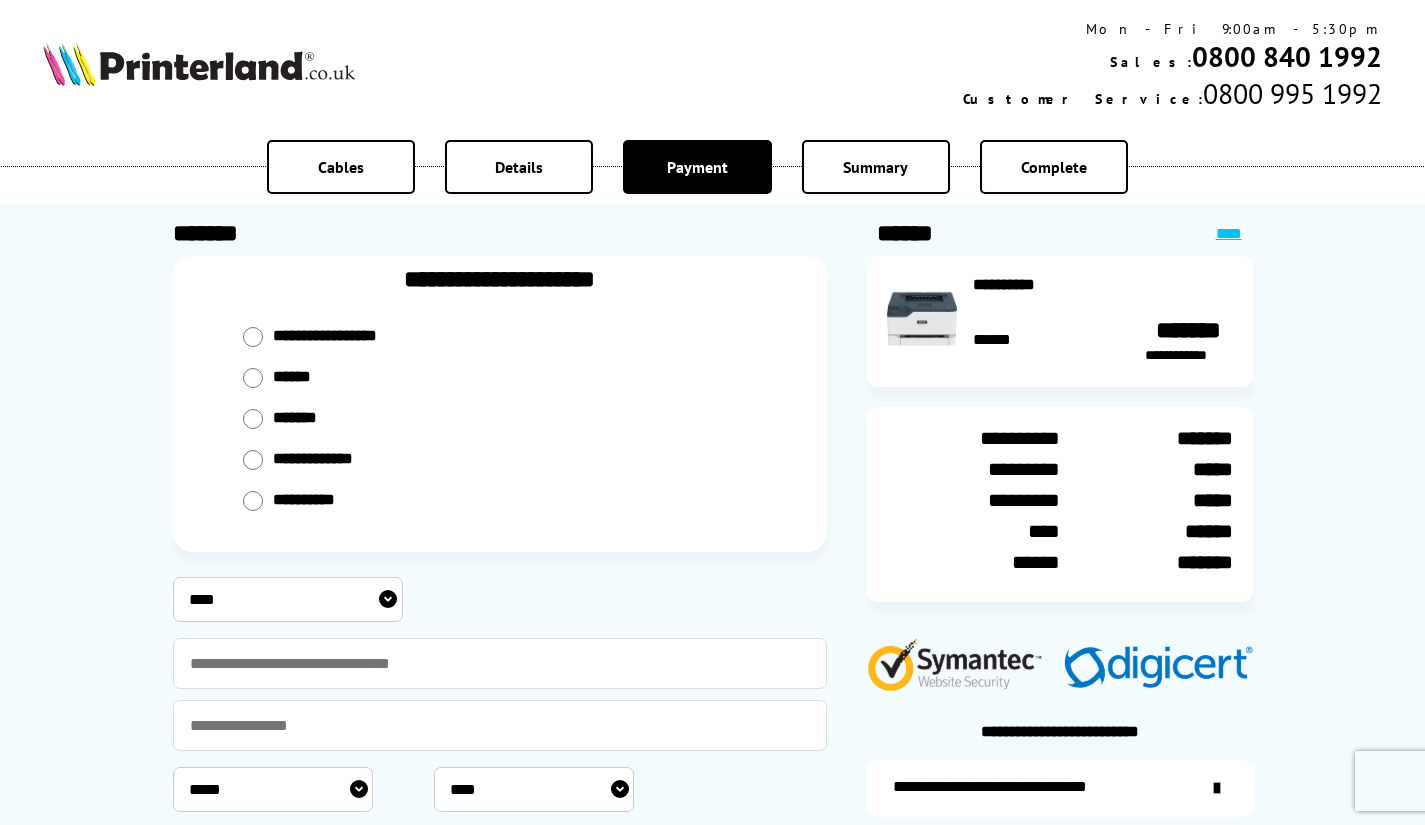 click on "**********" at bounding box center (288, 599) 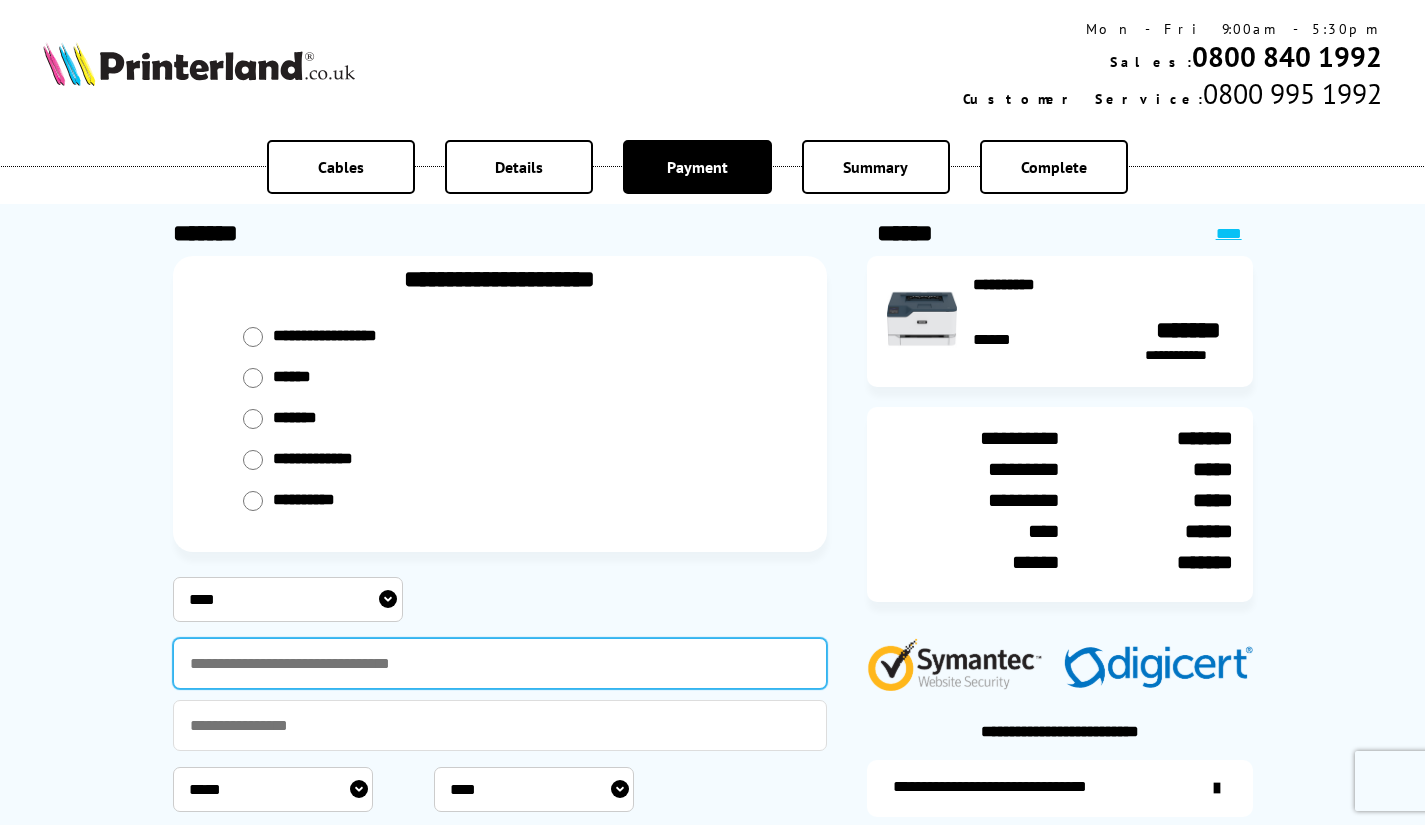 click at bounding box center [500, 663] 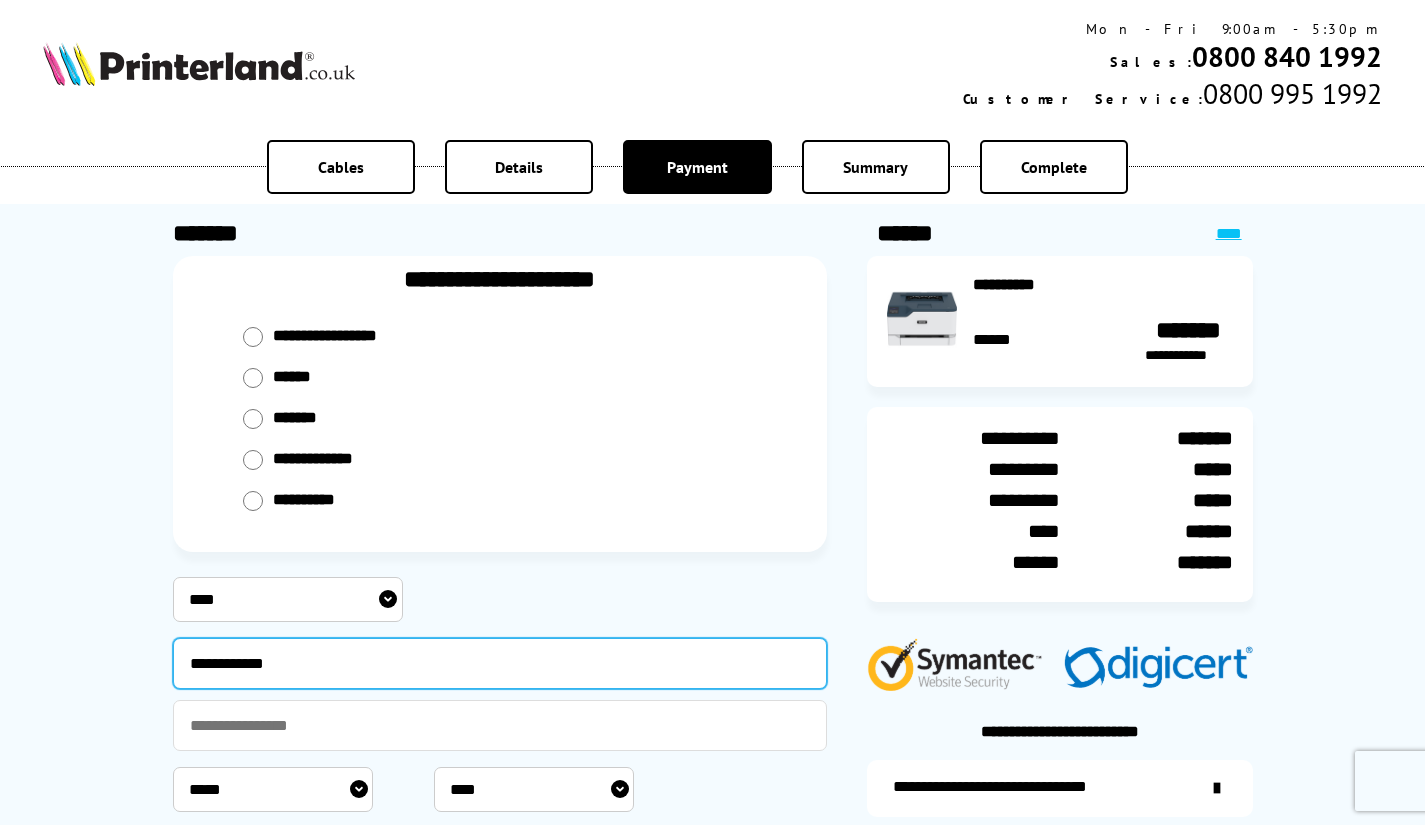 click on "**********" at bounding box center (500, 663) 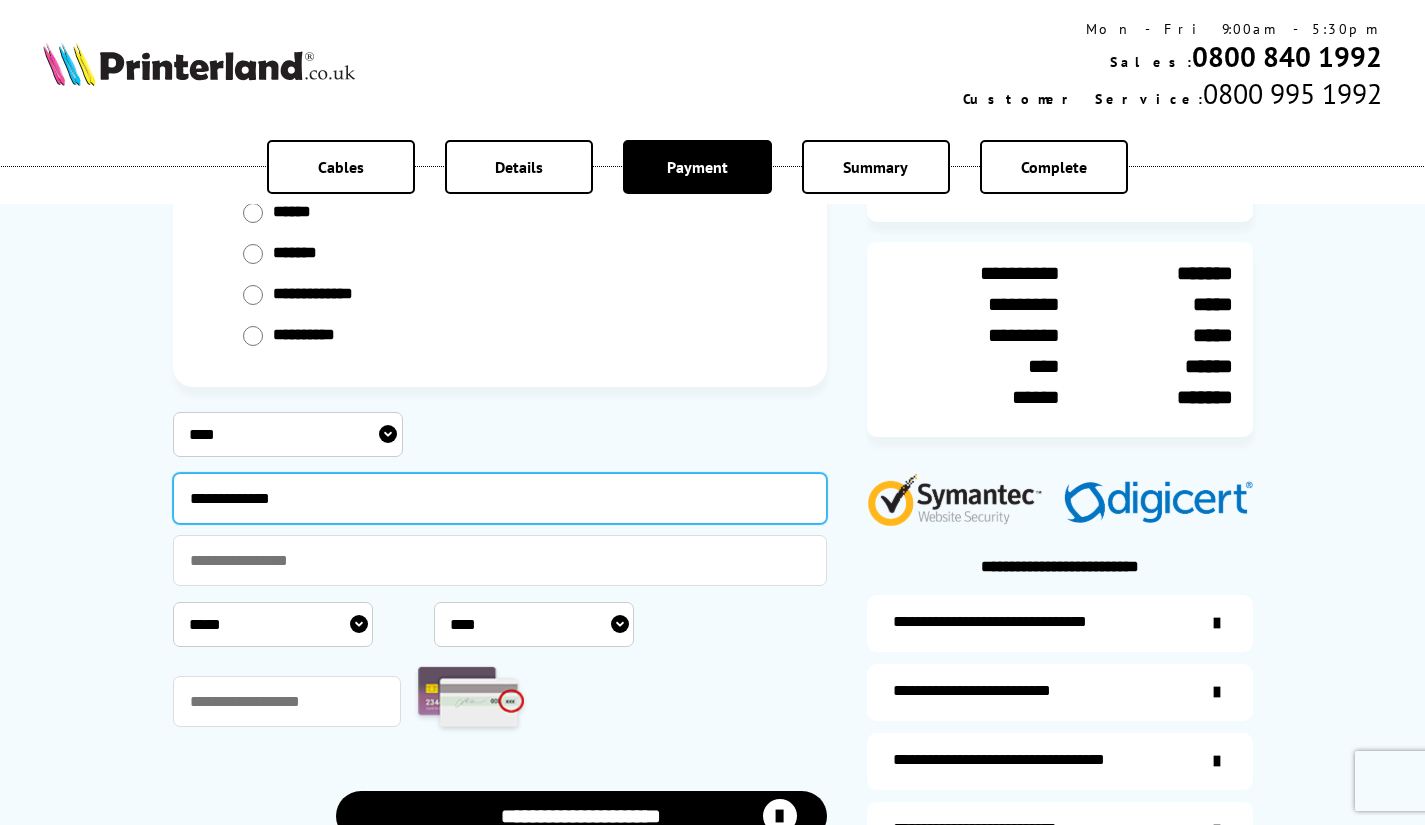 scroll, scrollTop: 200, scrollLeft: 0, axis: vertical 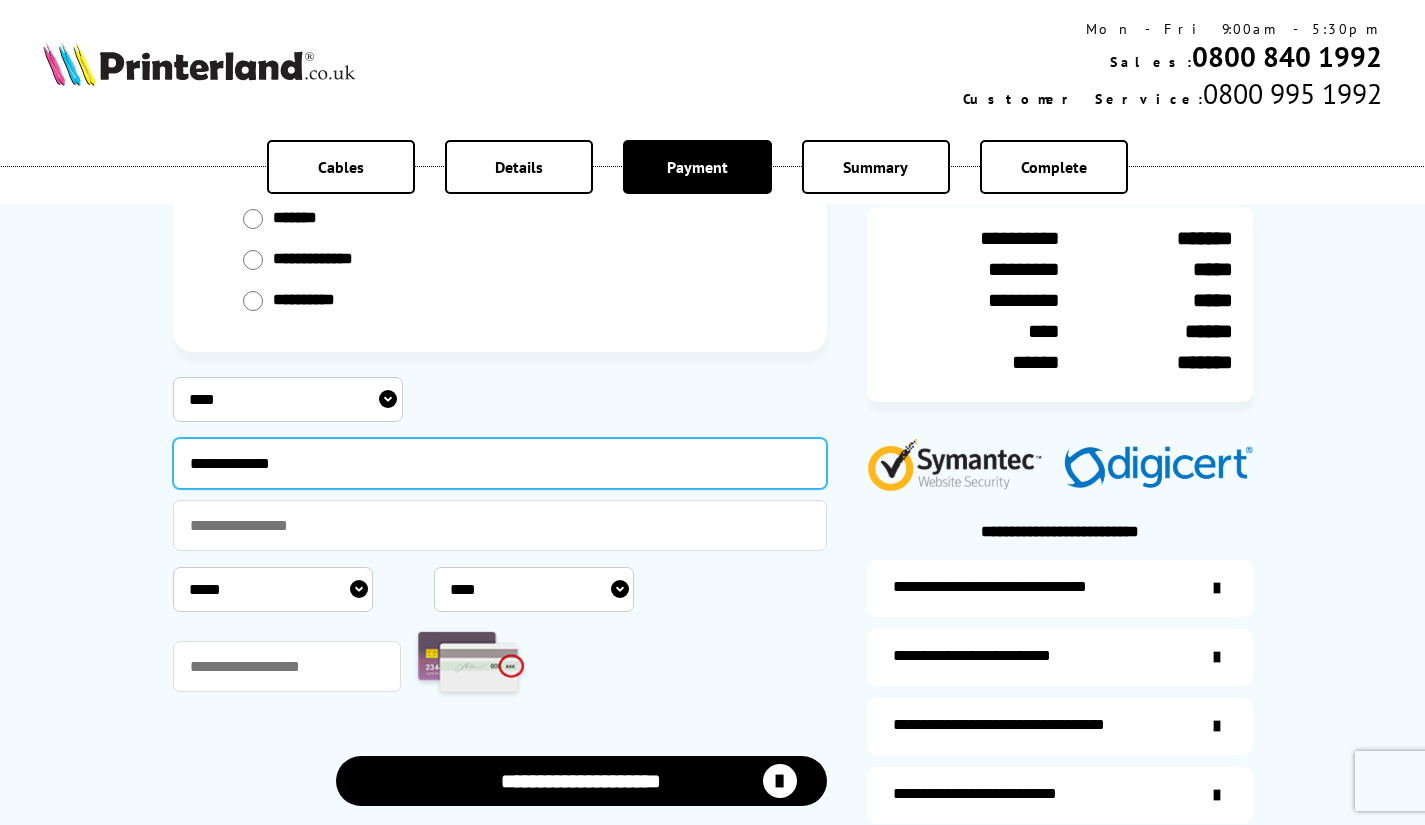 type on "**********" 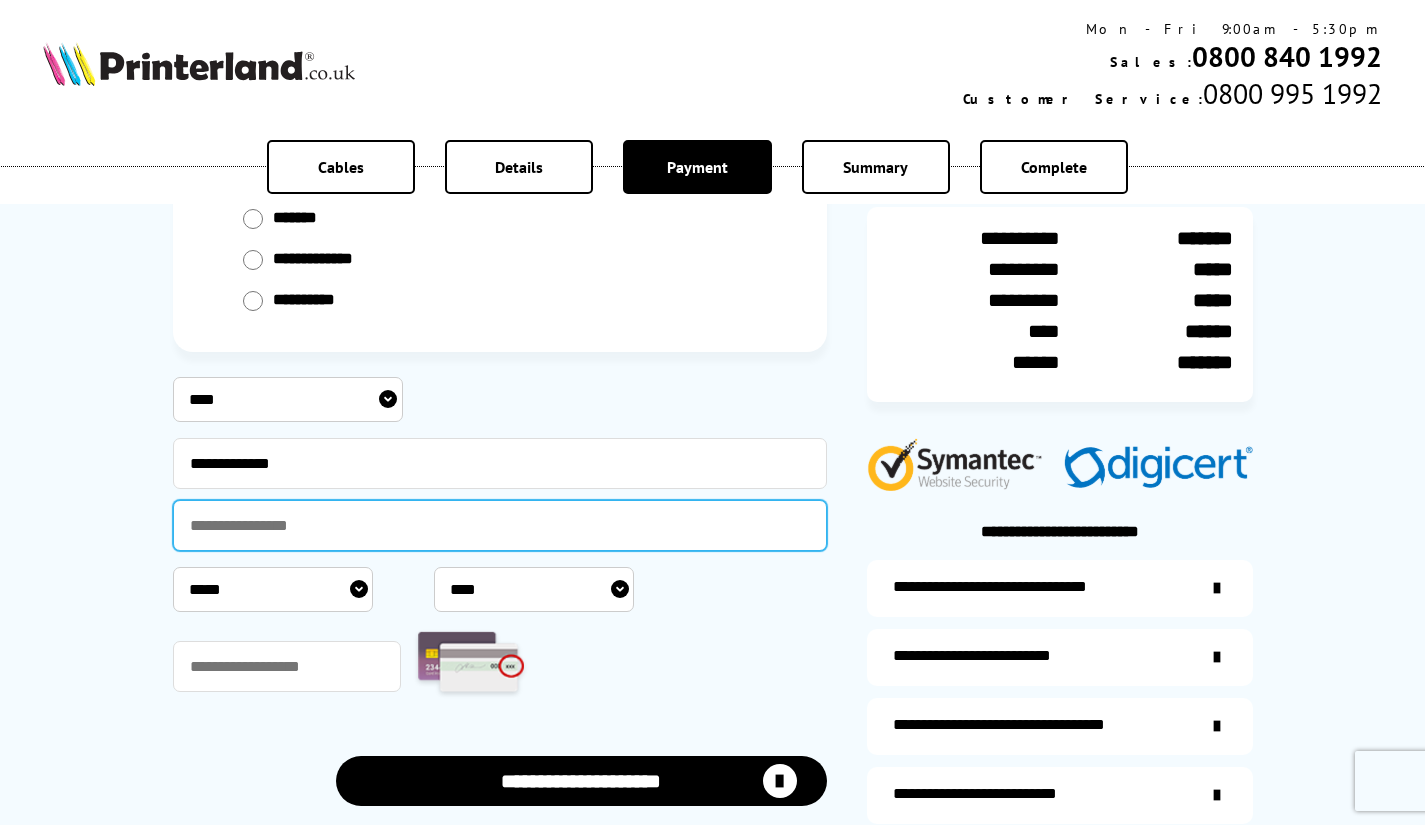 click at bounding box center [500, 525] 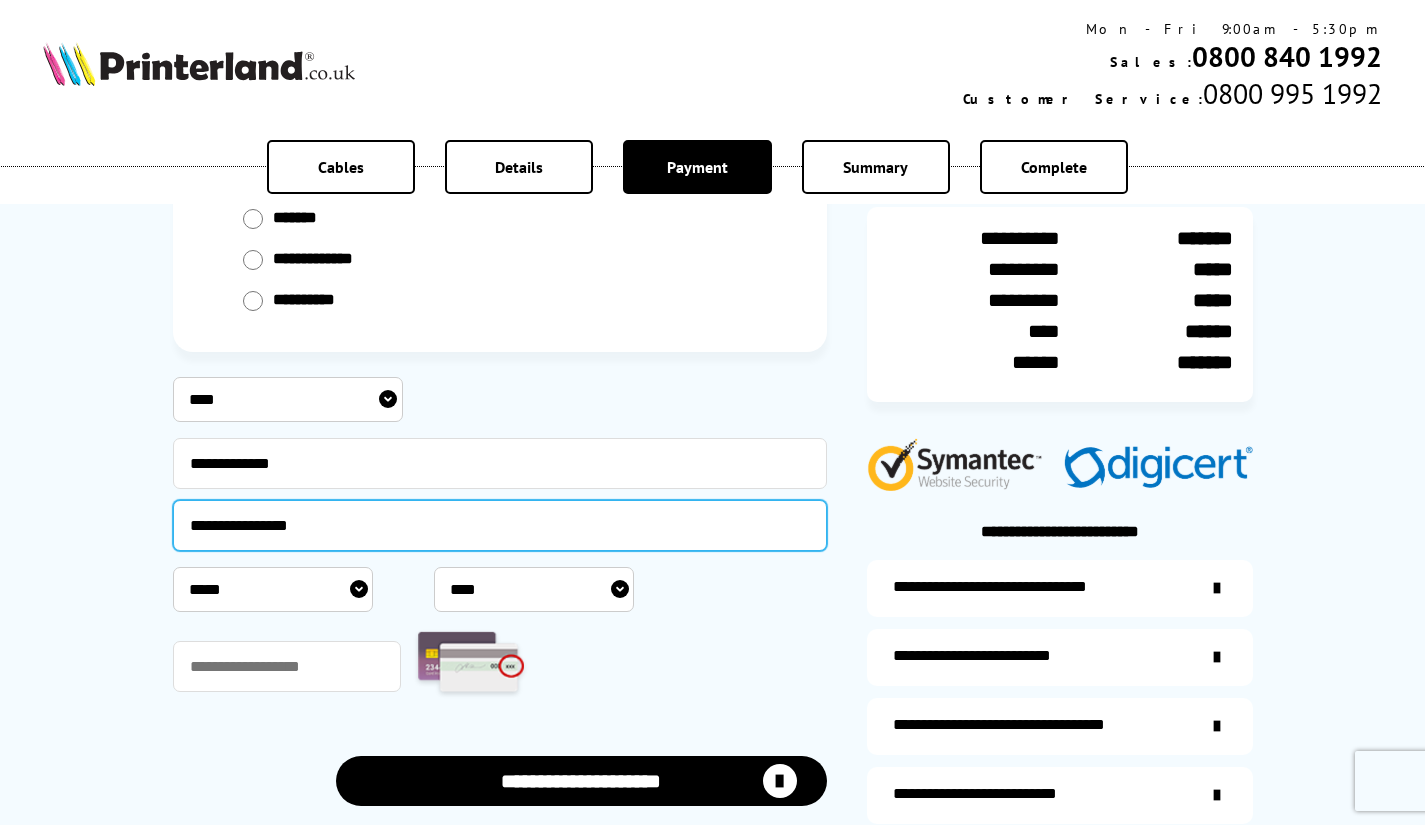 type on "**********" 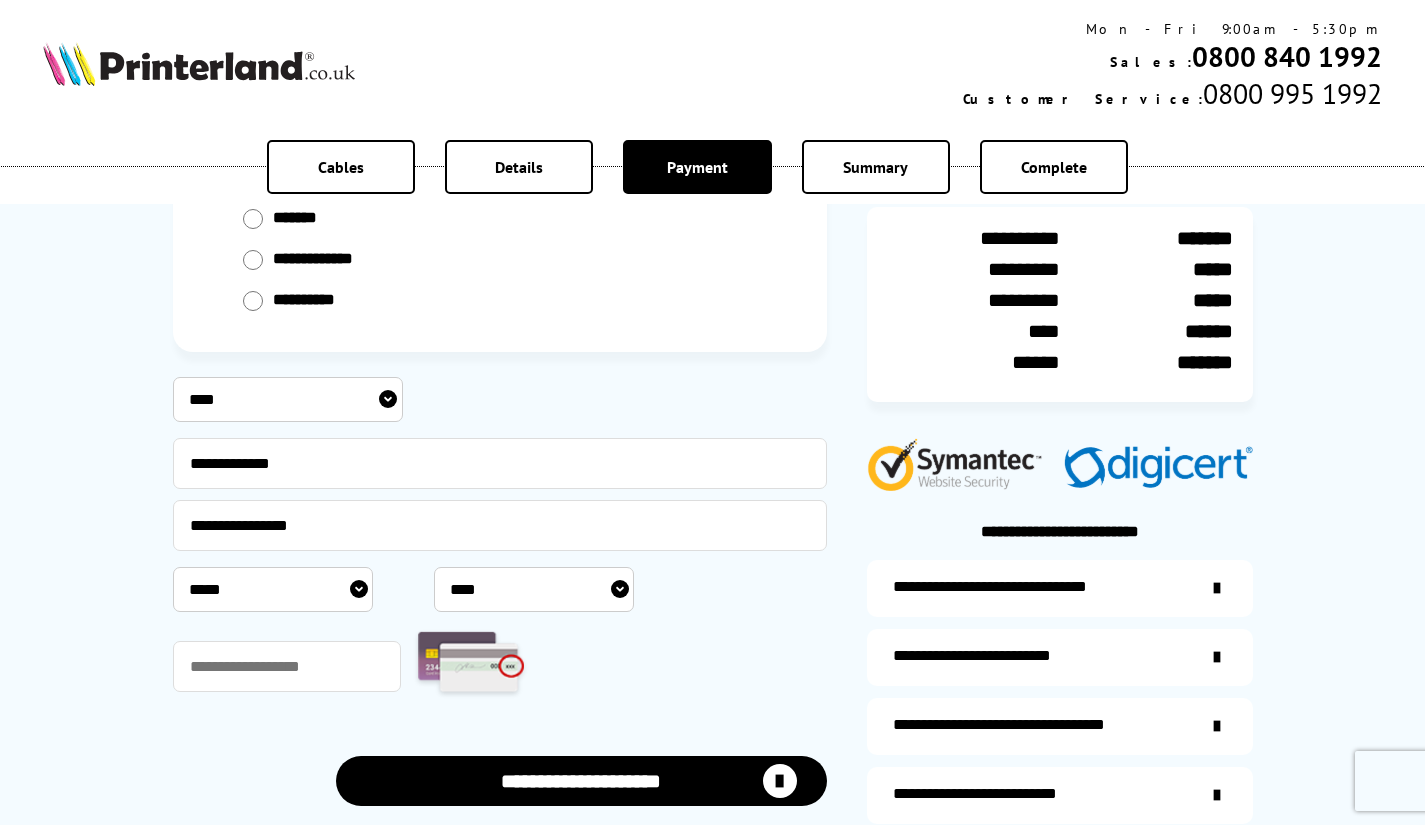 click on "*****
*
*
*
*
*
*
*
*
*
**
**
**" at bounding box center (273, 589) 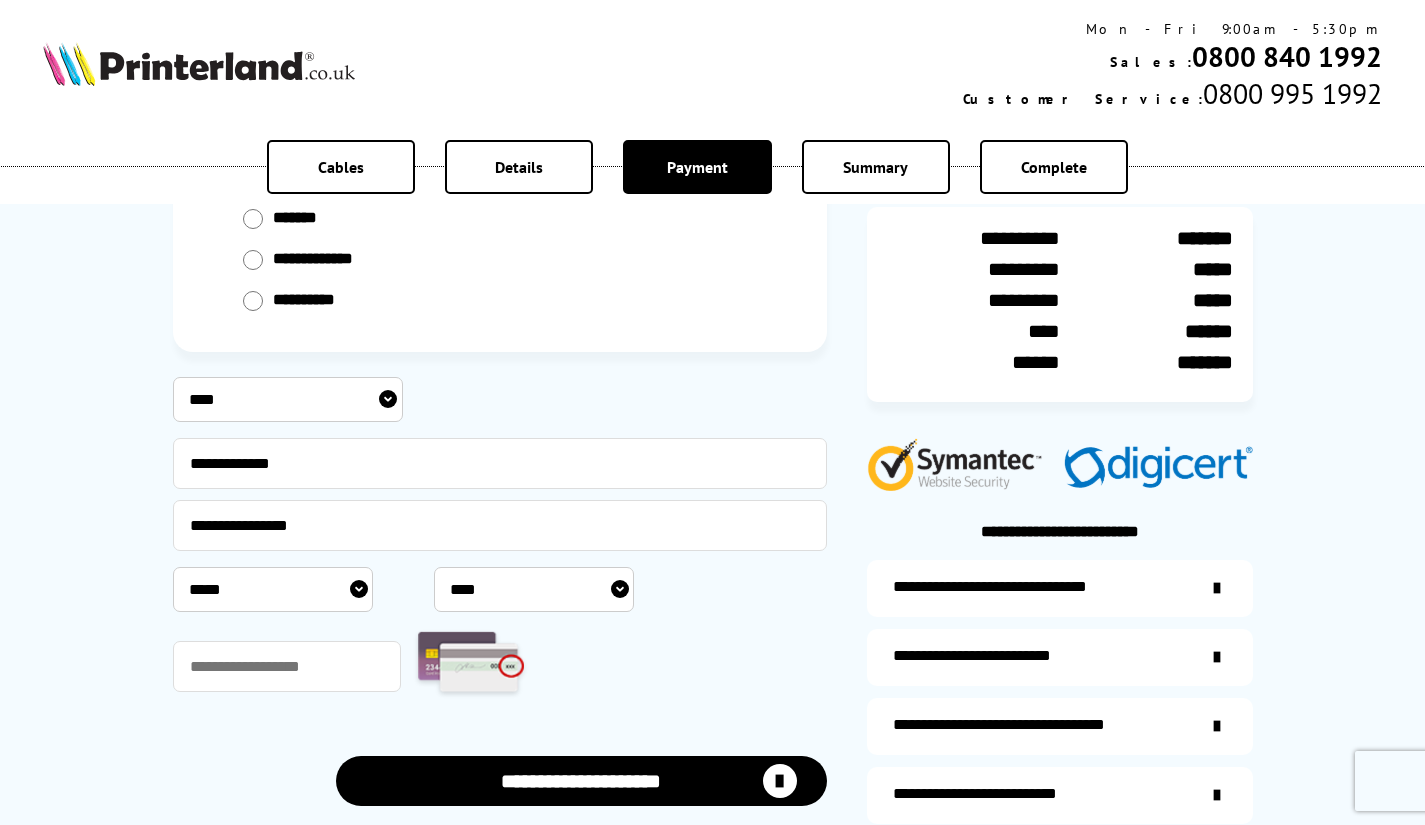 select on "*" 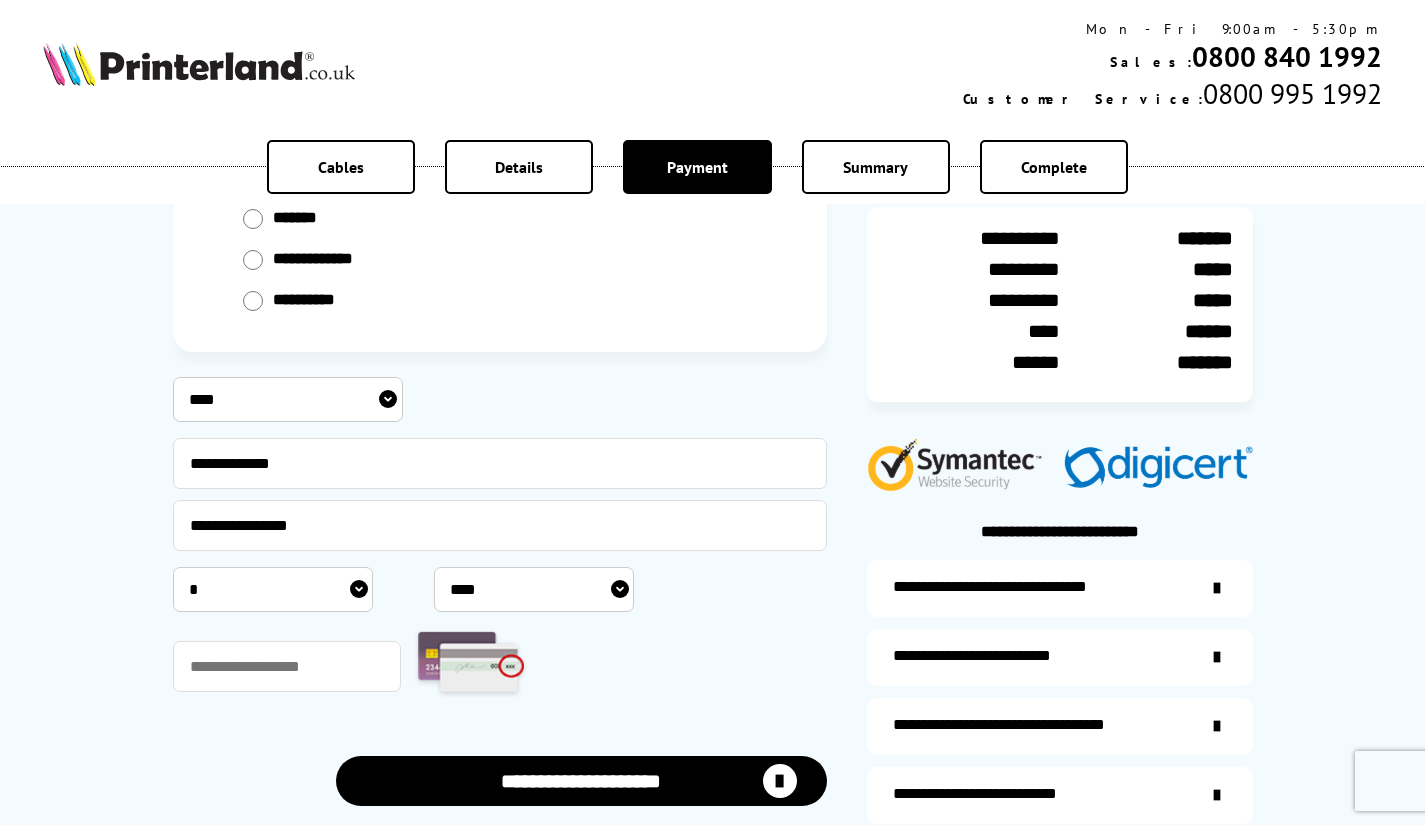 click on "*****
*
*
*
*
*
*
*
*
*
**
**
**" at bounding box center (273, 589) 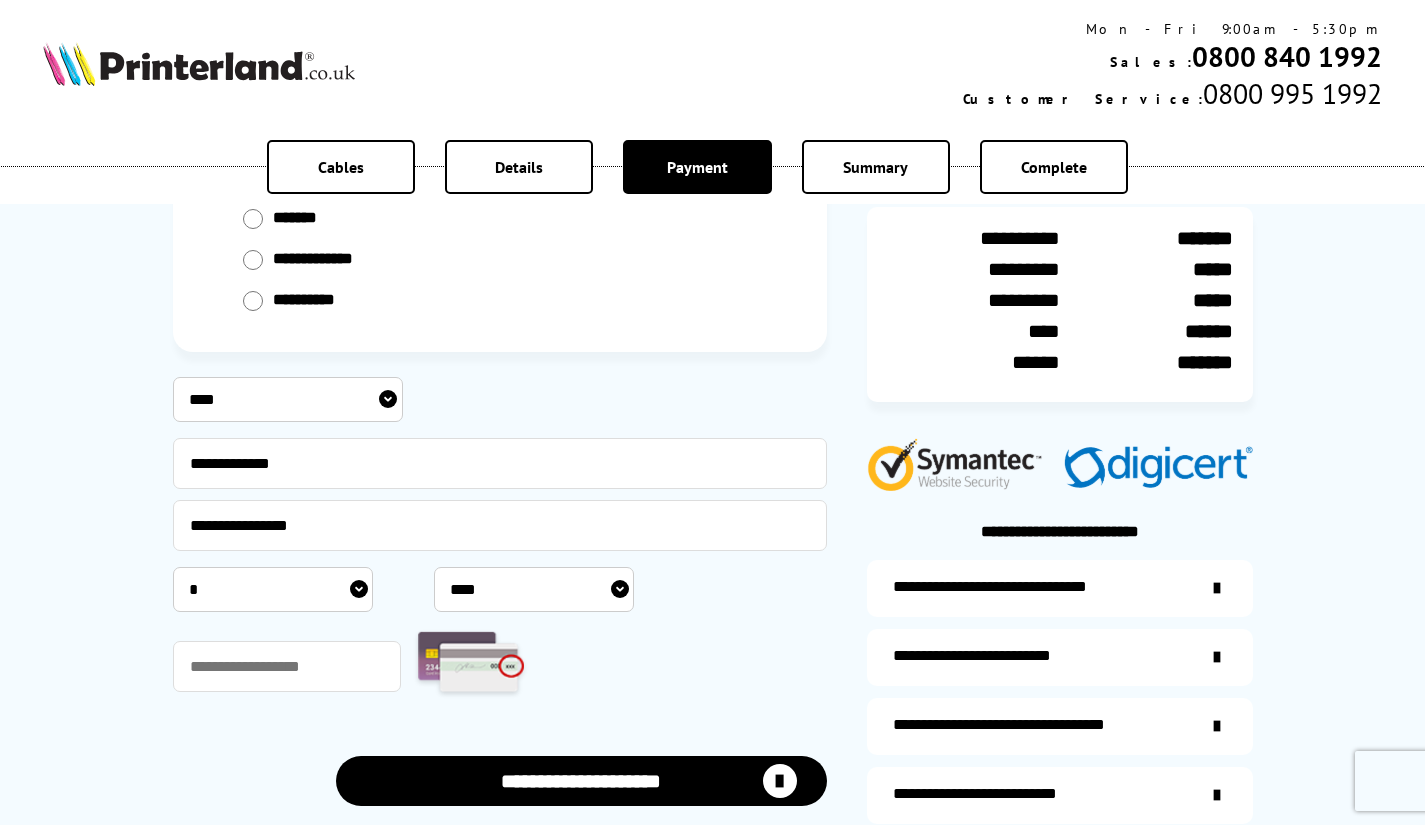 drag, startPoint x: 527, startPoint y: 601, endPoint x: 516, endPoint y: 597, distance: 11.7046995 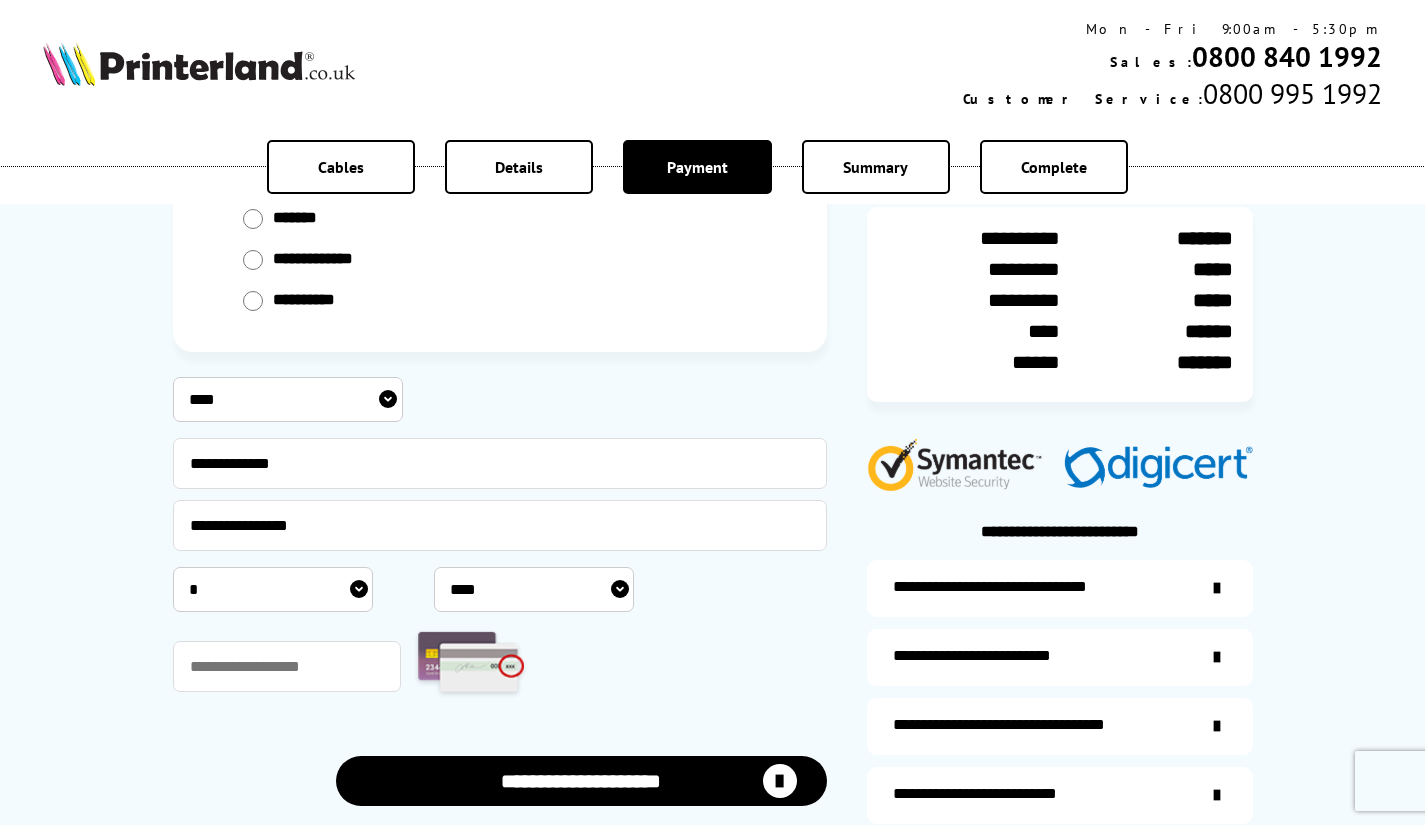 select on "****" 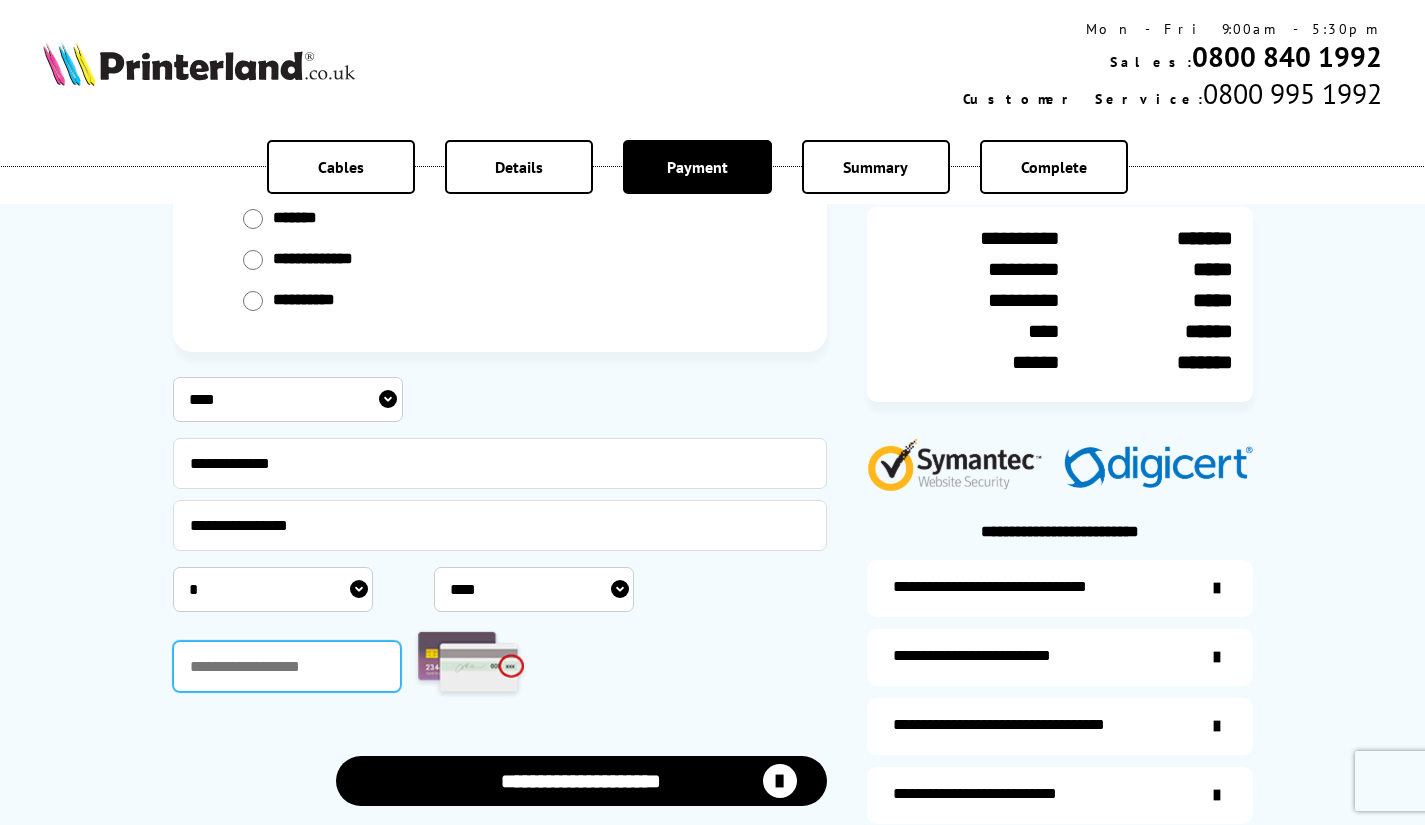 click at bounding box center (287, 666) 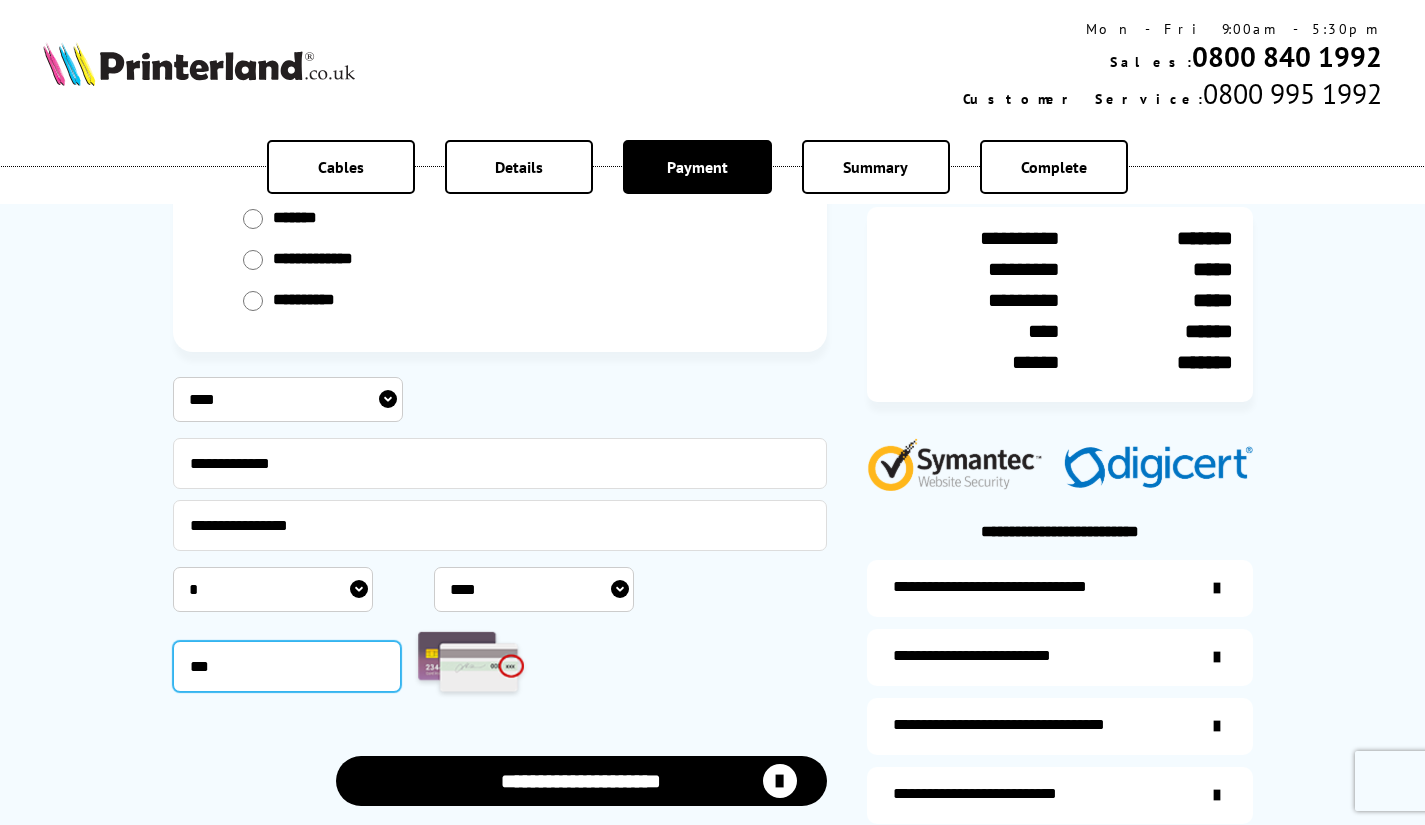 type on "***" 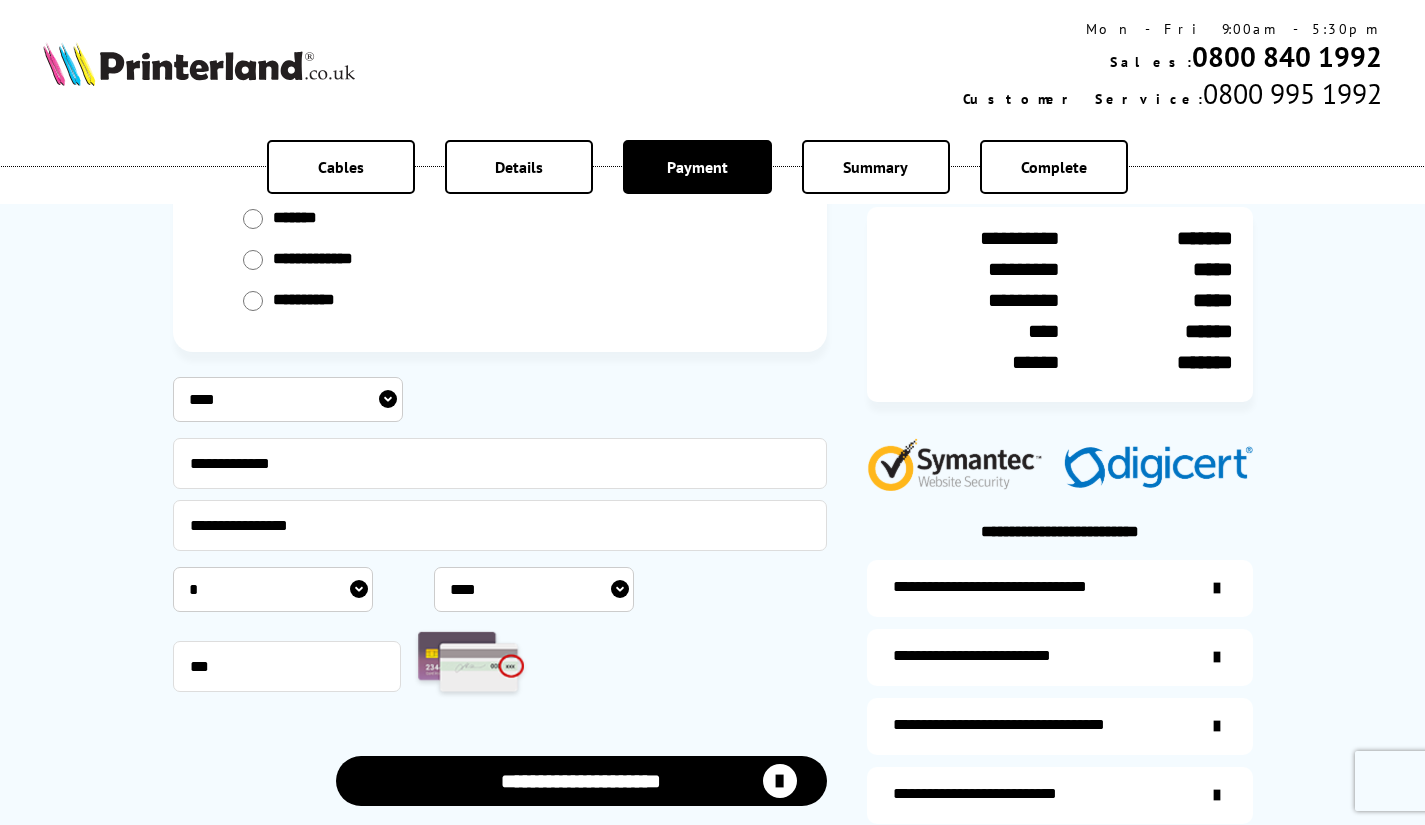 click on "**********" at bounding box center [581, 781] 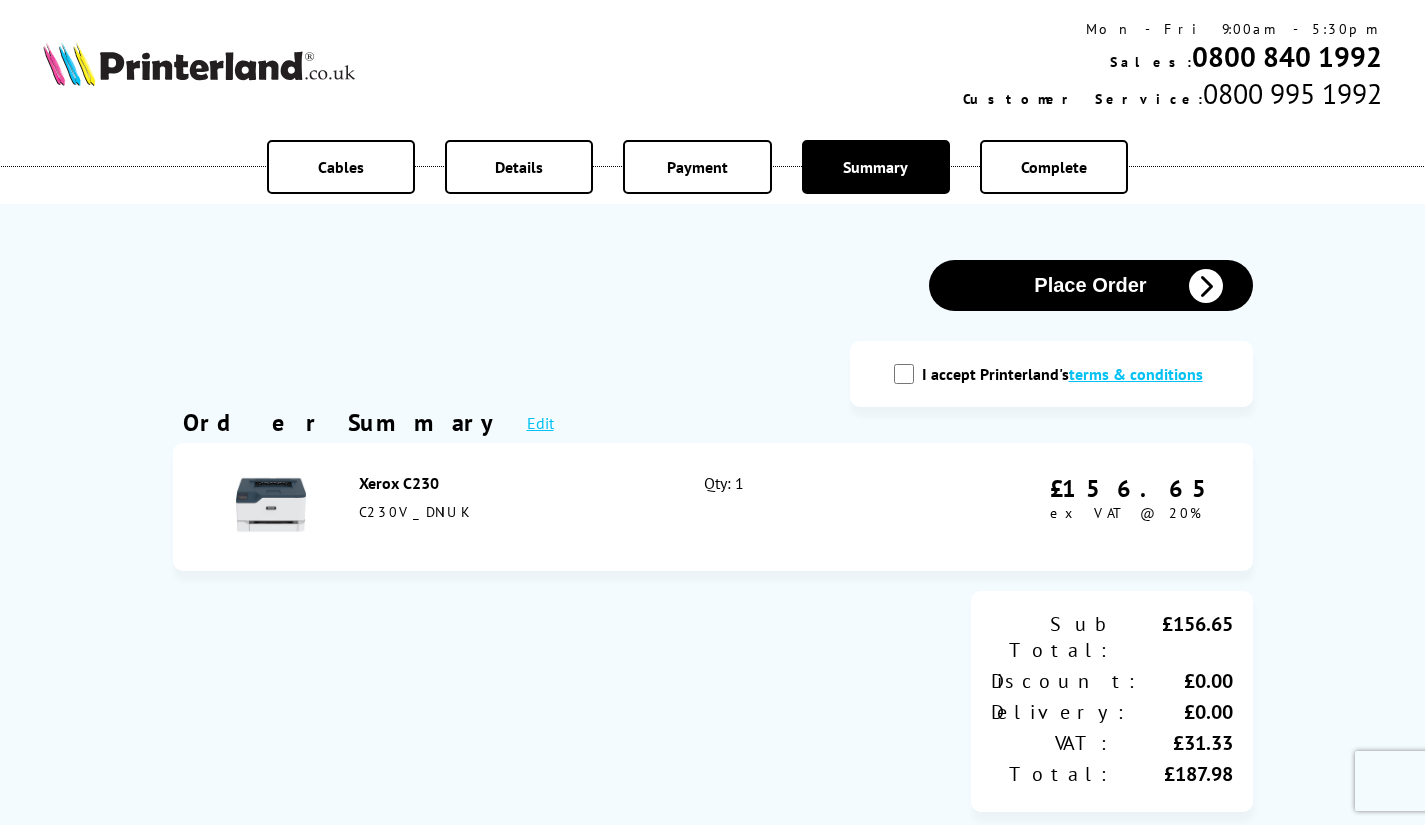 scroll, scrollTop: 0, scrollLeft: 0, axis: both 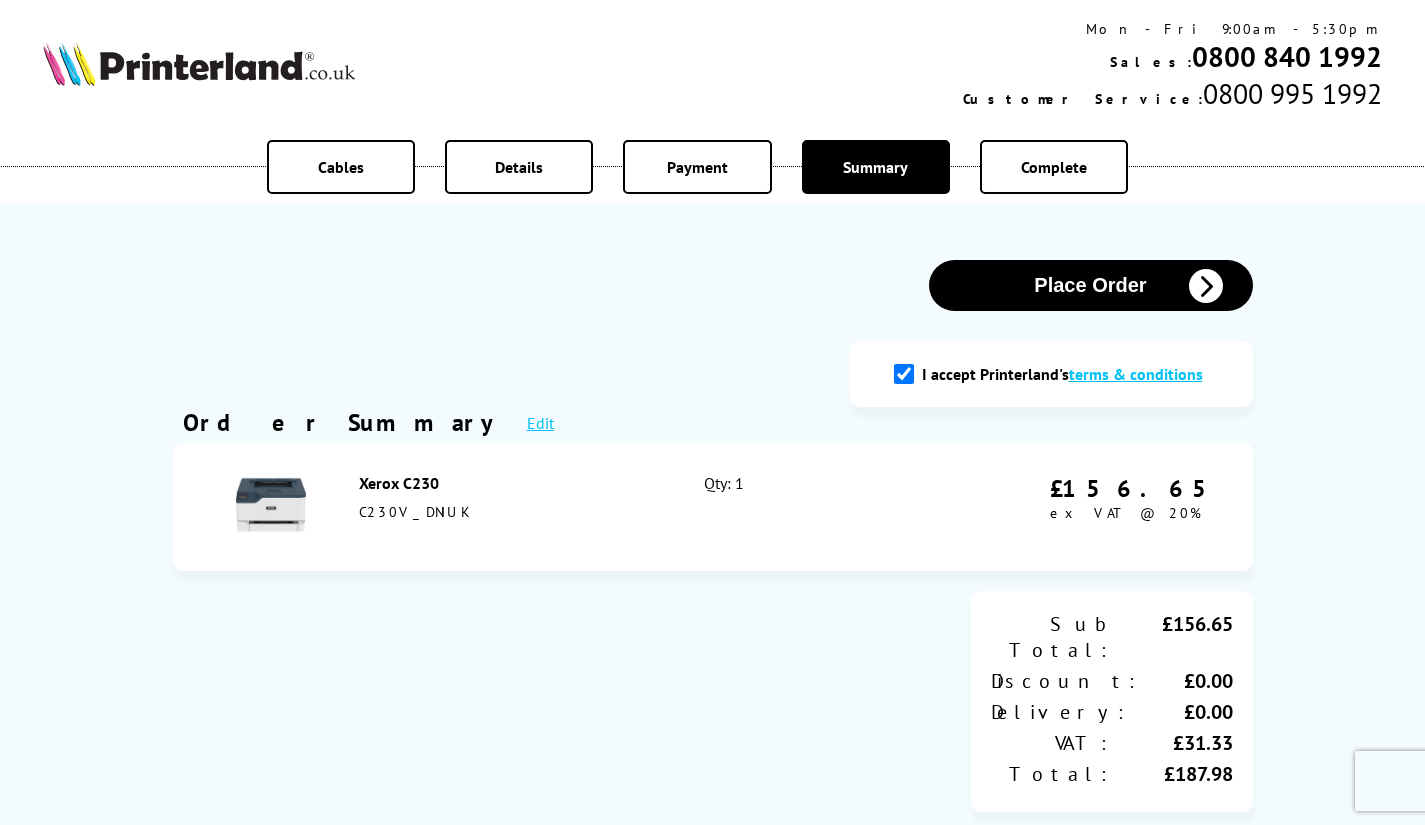 click on "Place Order" at bounding box center [1091, 285] 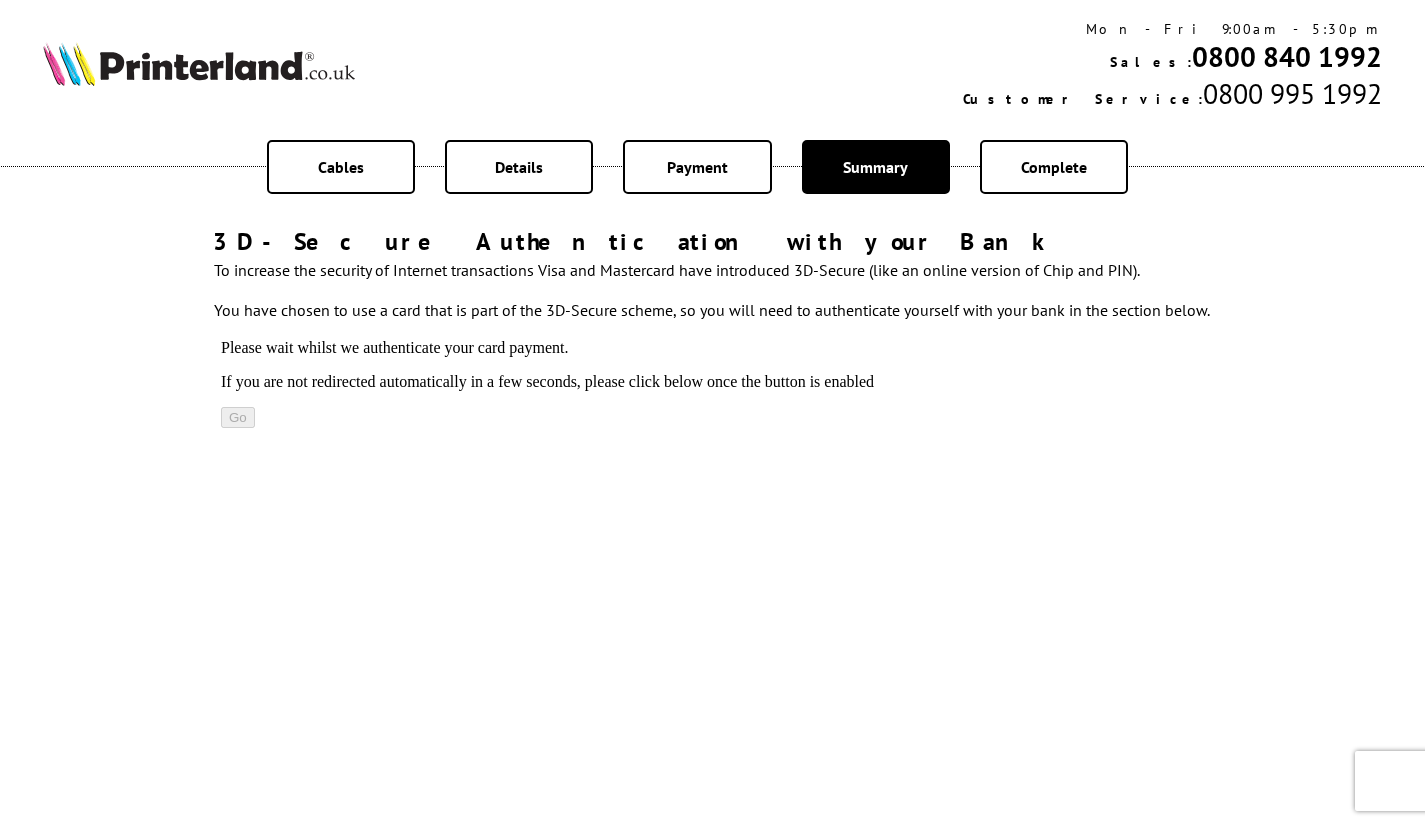 scroll, scrollTop: 0, scrollLeft: 0, axis: both 